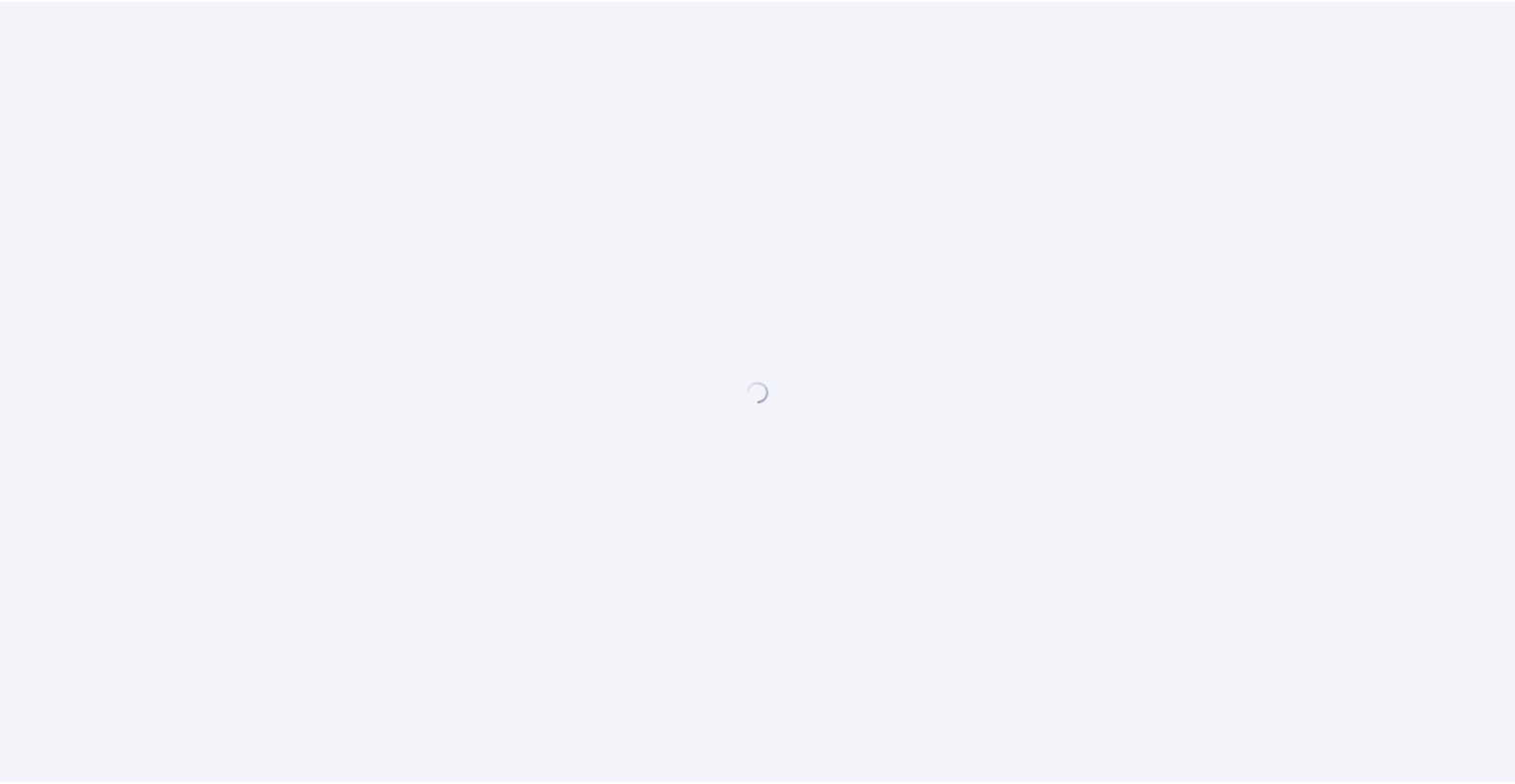 scroll, scrollTop: 0, scrollLeft: 0, axis: both 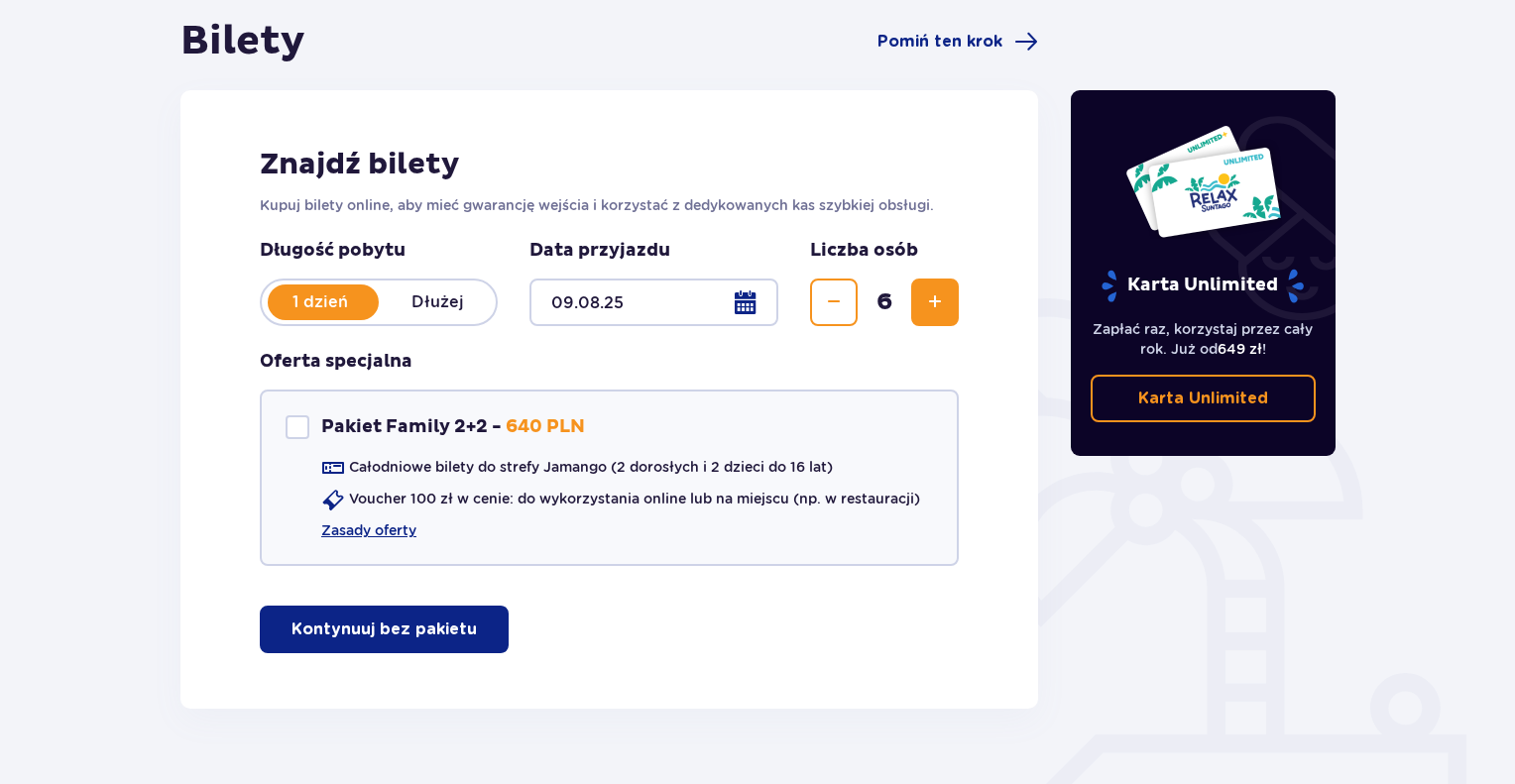 click on "Kontynuuj bez pakietu" at bounding box center [384, 629] 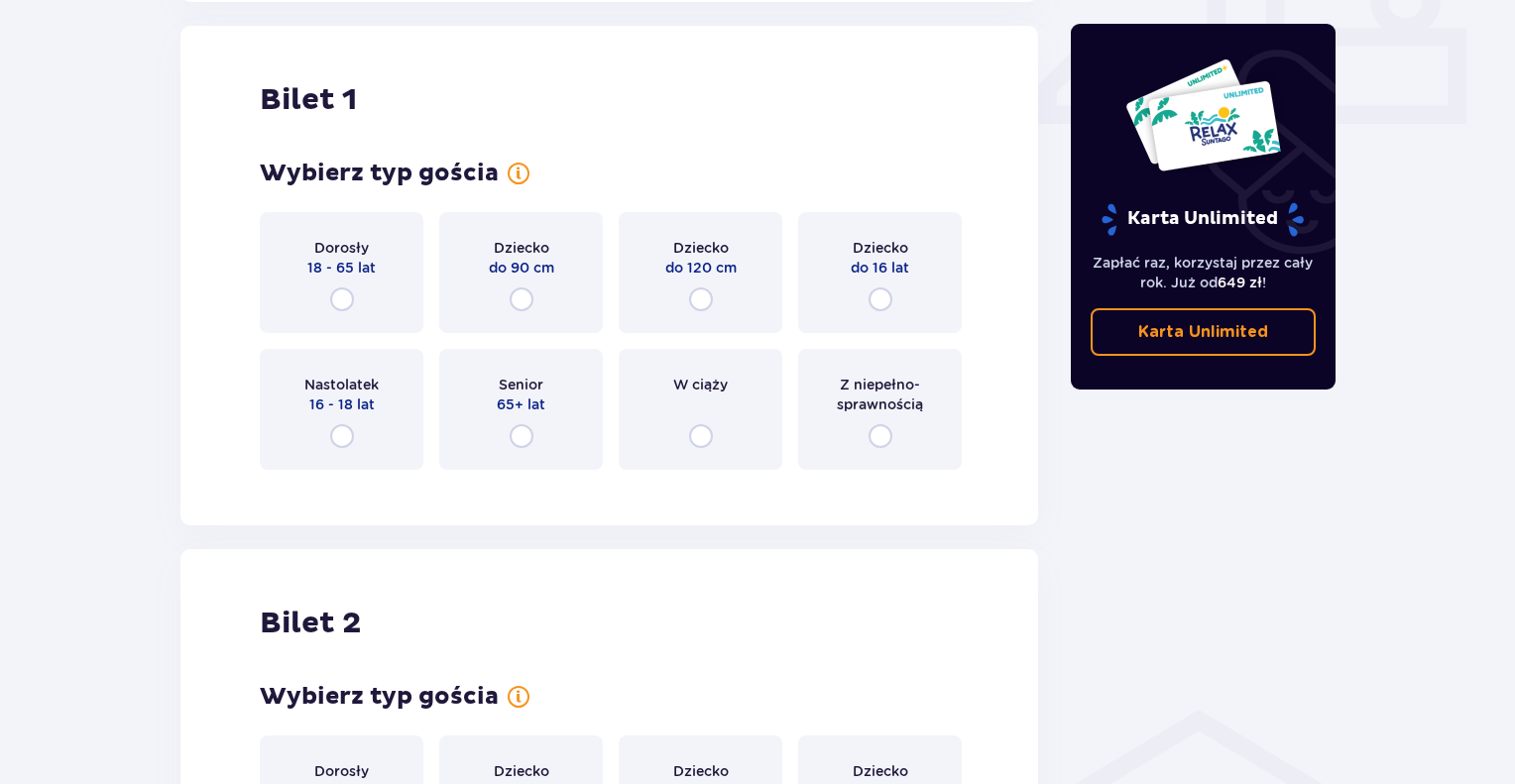 scroll, scrollTop: 901, scrollLeft: 0, axis: vertical 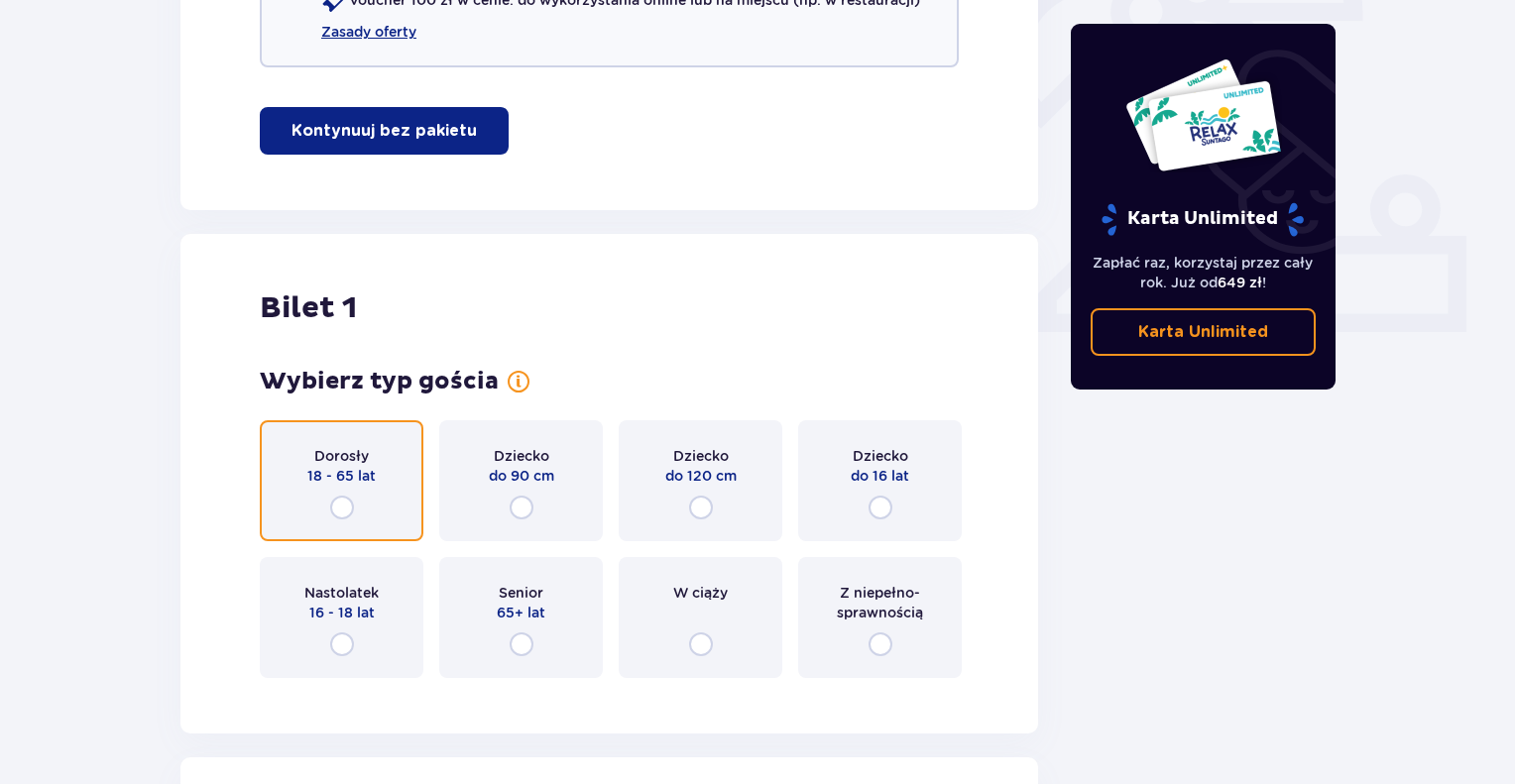 click at bounding box center [342, 507] 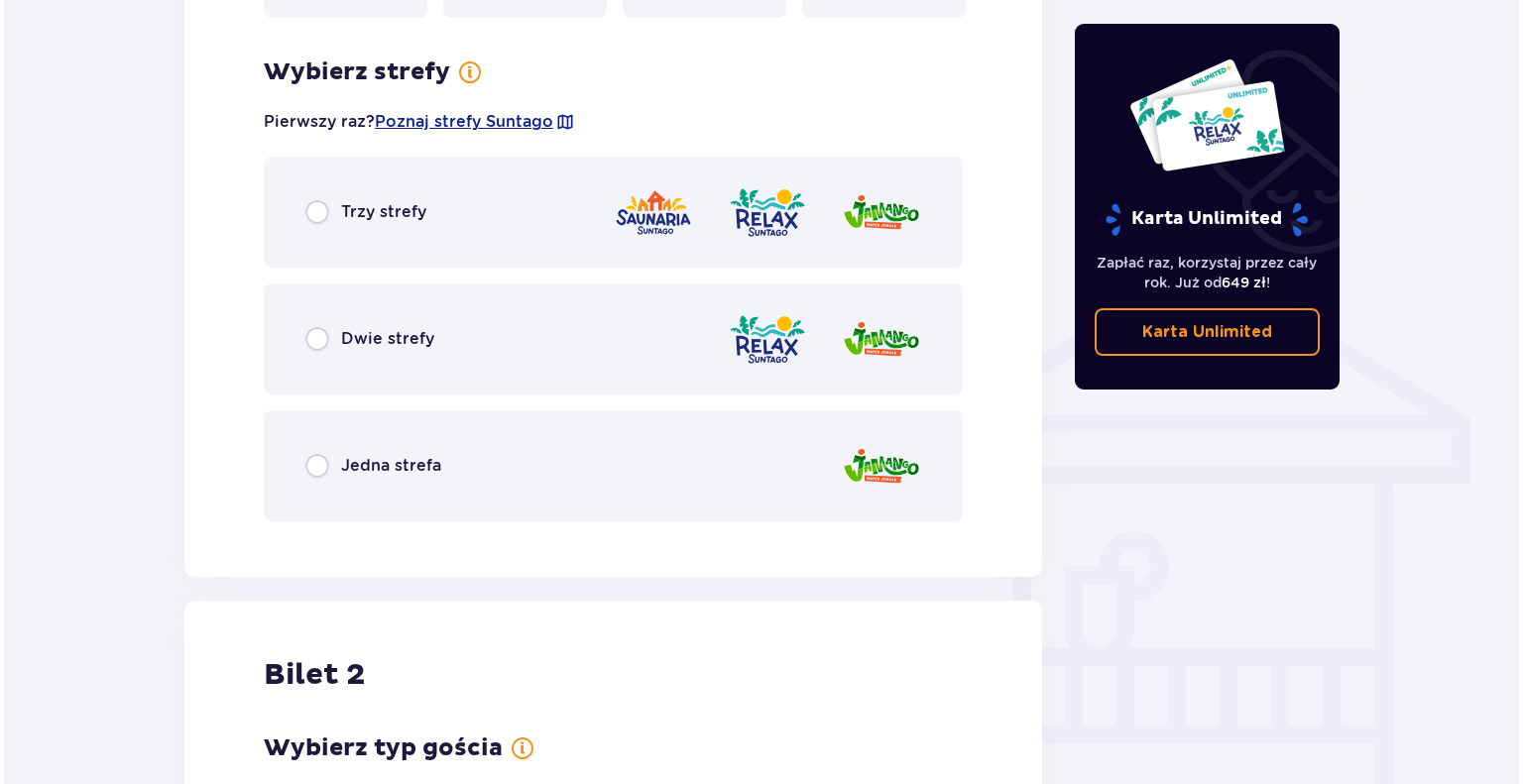 scroll, scrollTop: 1286, scrollLeft: 0, axis: vertical 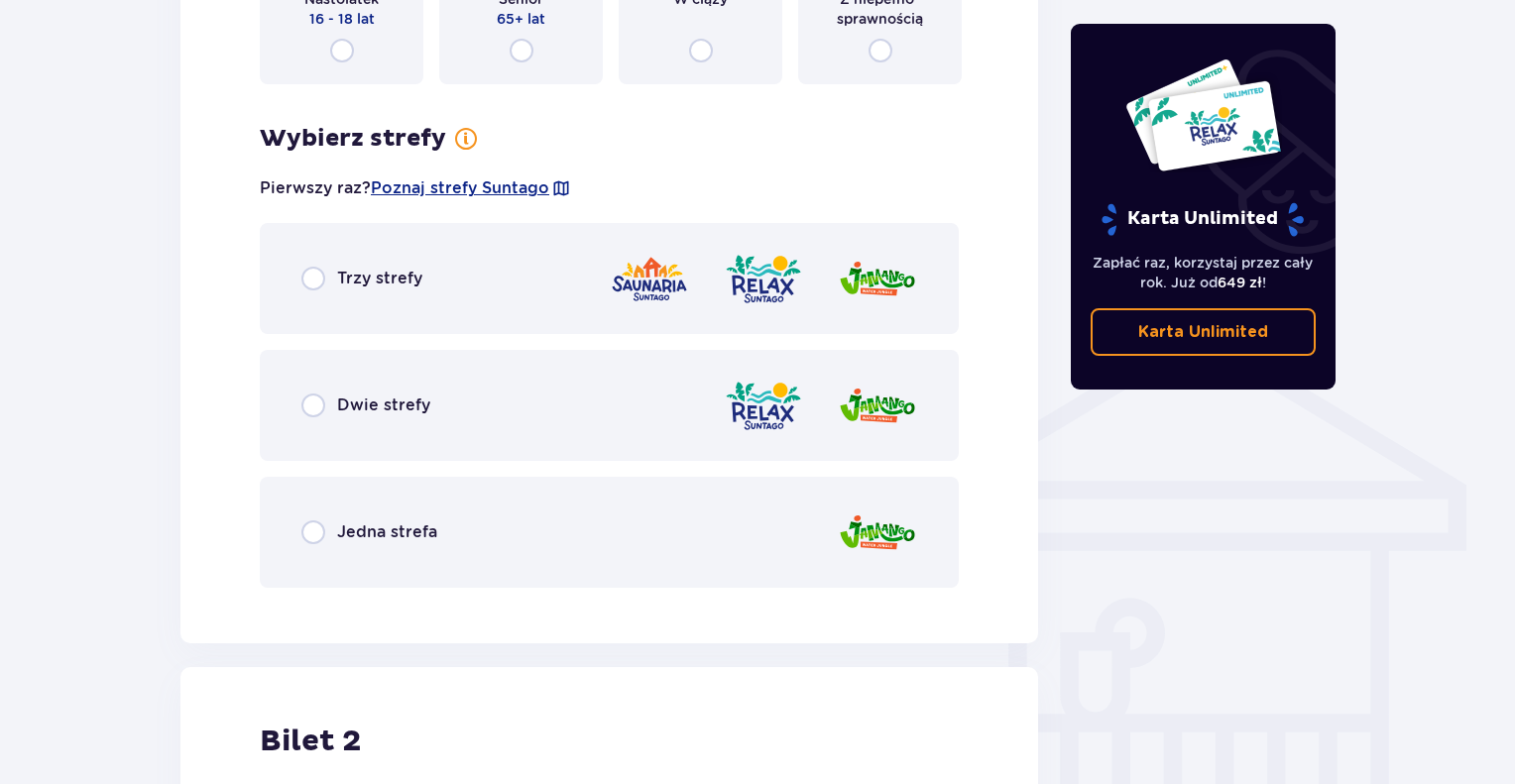 drag, startPoint x: 480, startPoint y: 192, endPoint x: 35, endPoint y: 162, distance: 446.01009 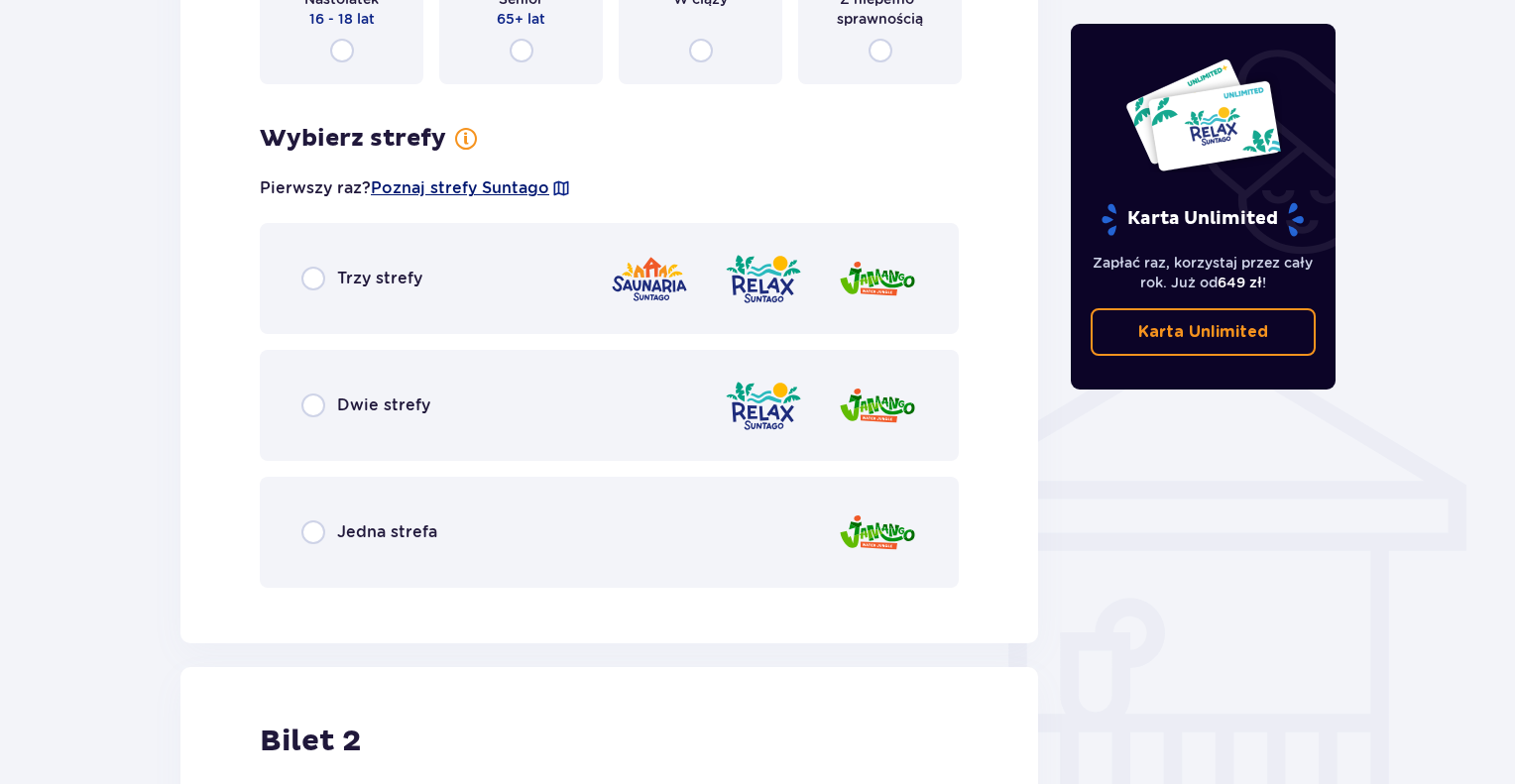 click on "Poznaj strefy Suntago" at bounding box center [460, 188] 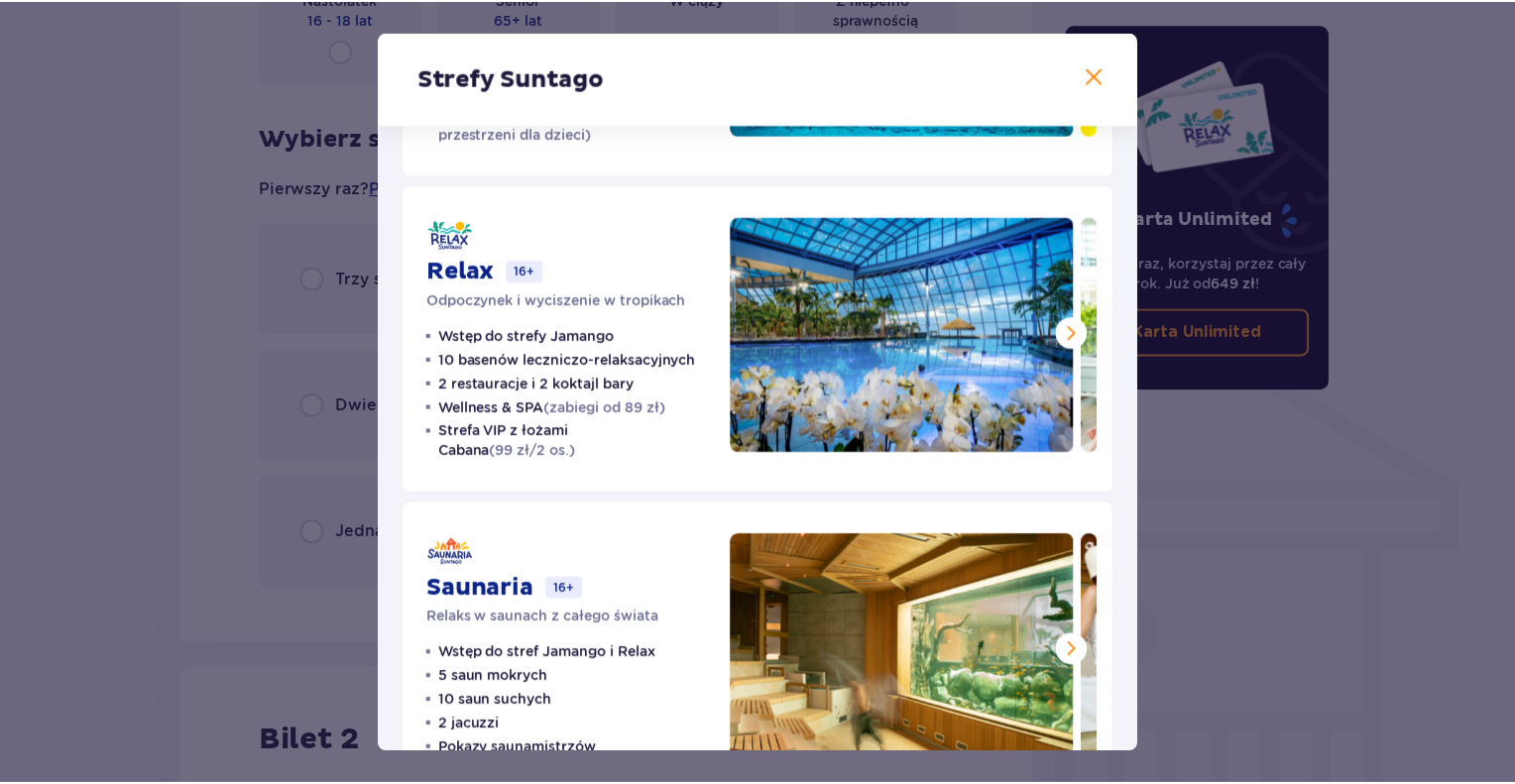 scroll, scrollTop: 354, scrollLeft: 0, axis: vertical 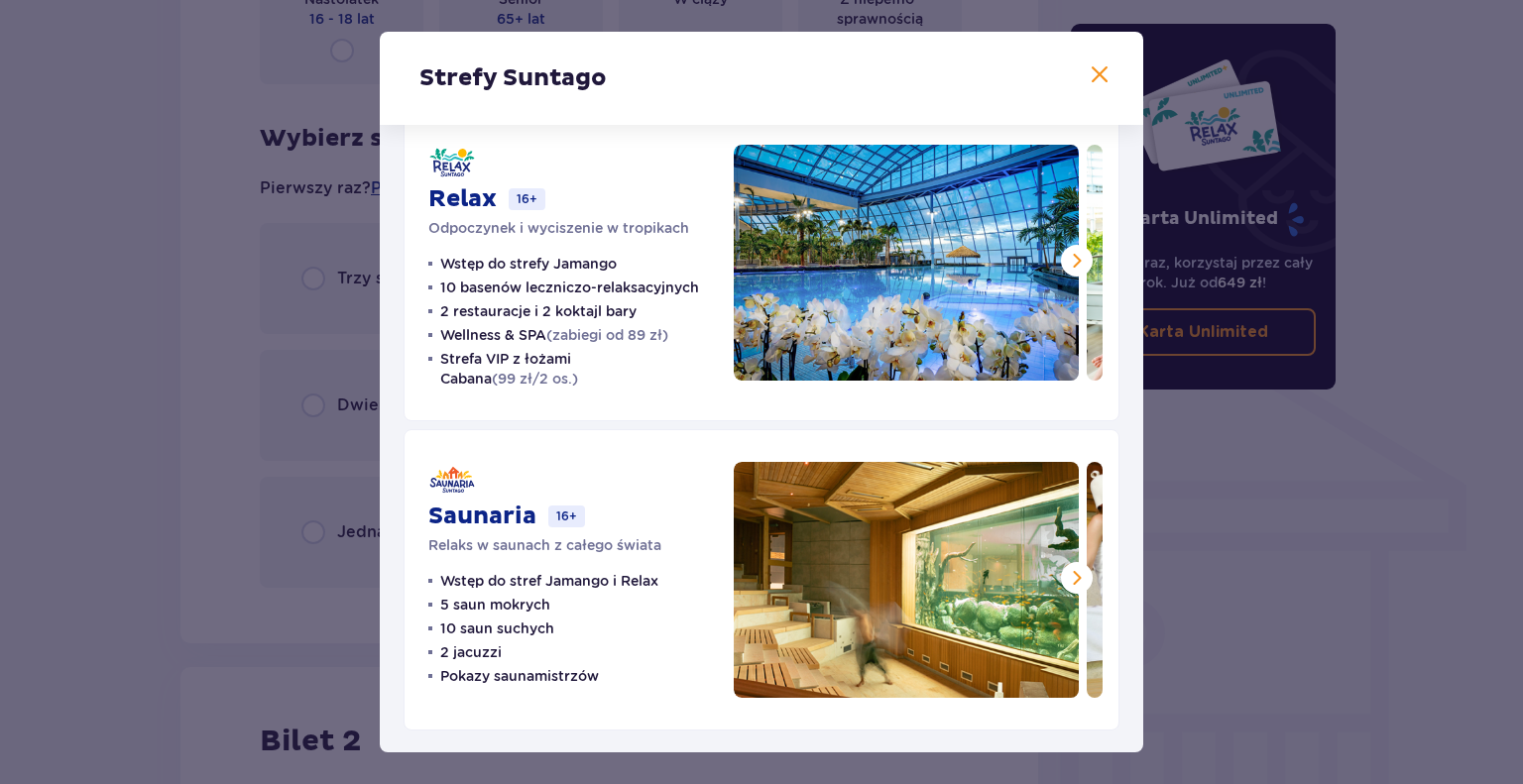 click at bounding box center [1100, 75] 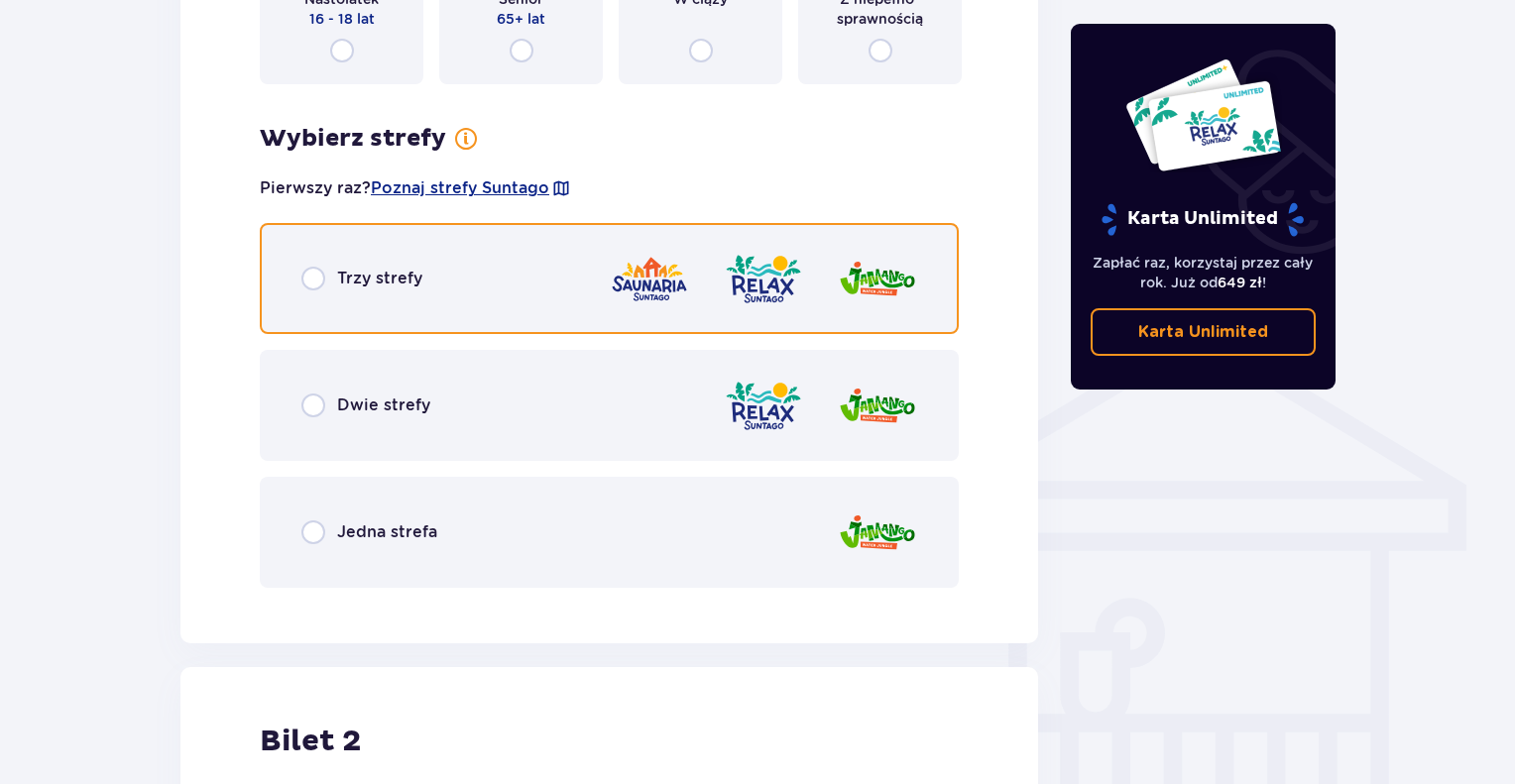 click at bounding box center (313, 279) 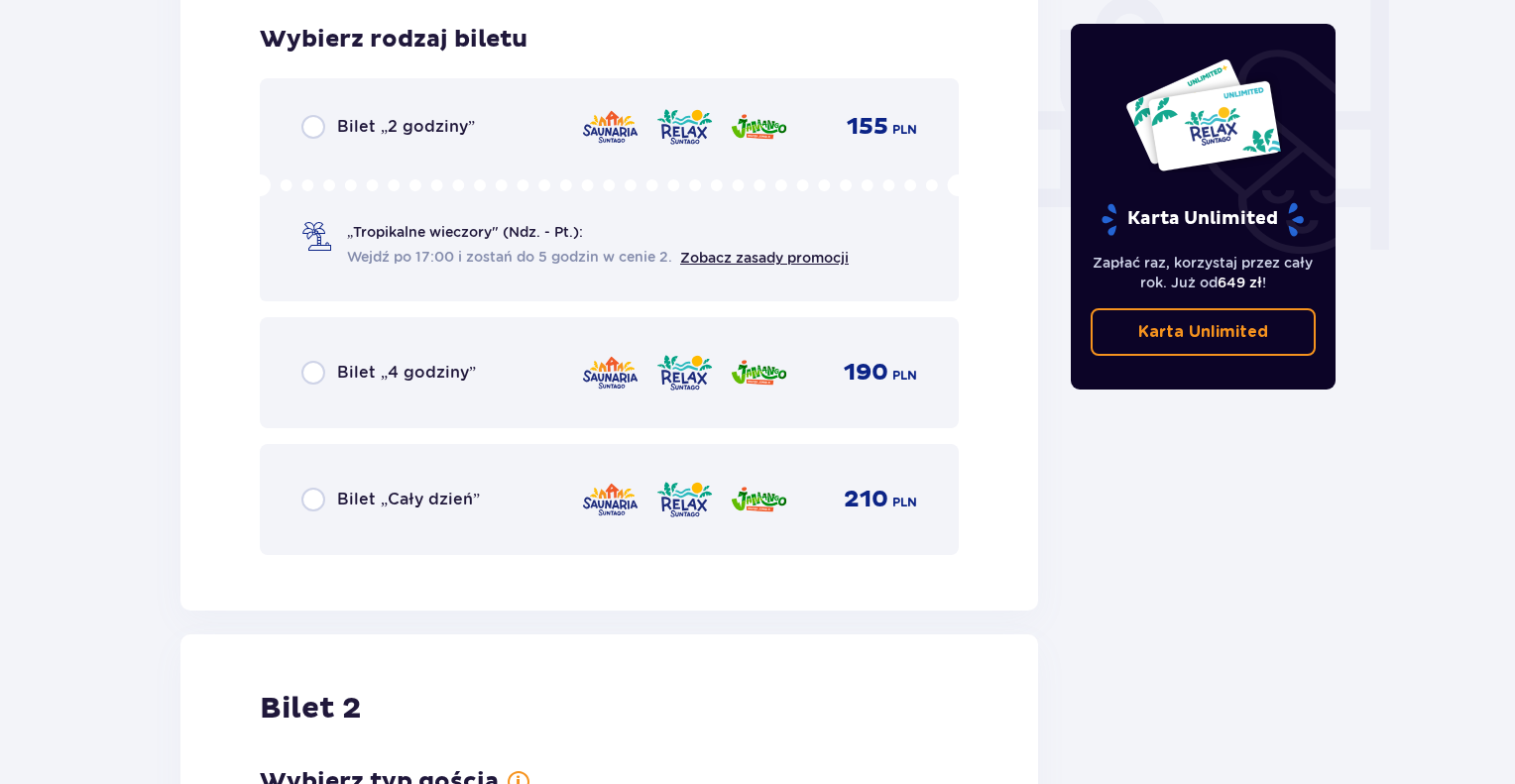 scroll, scrollTop: 1789, scrollLeft: 0, axis: vertical 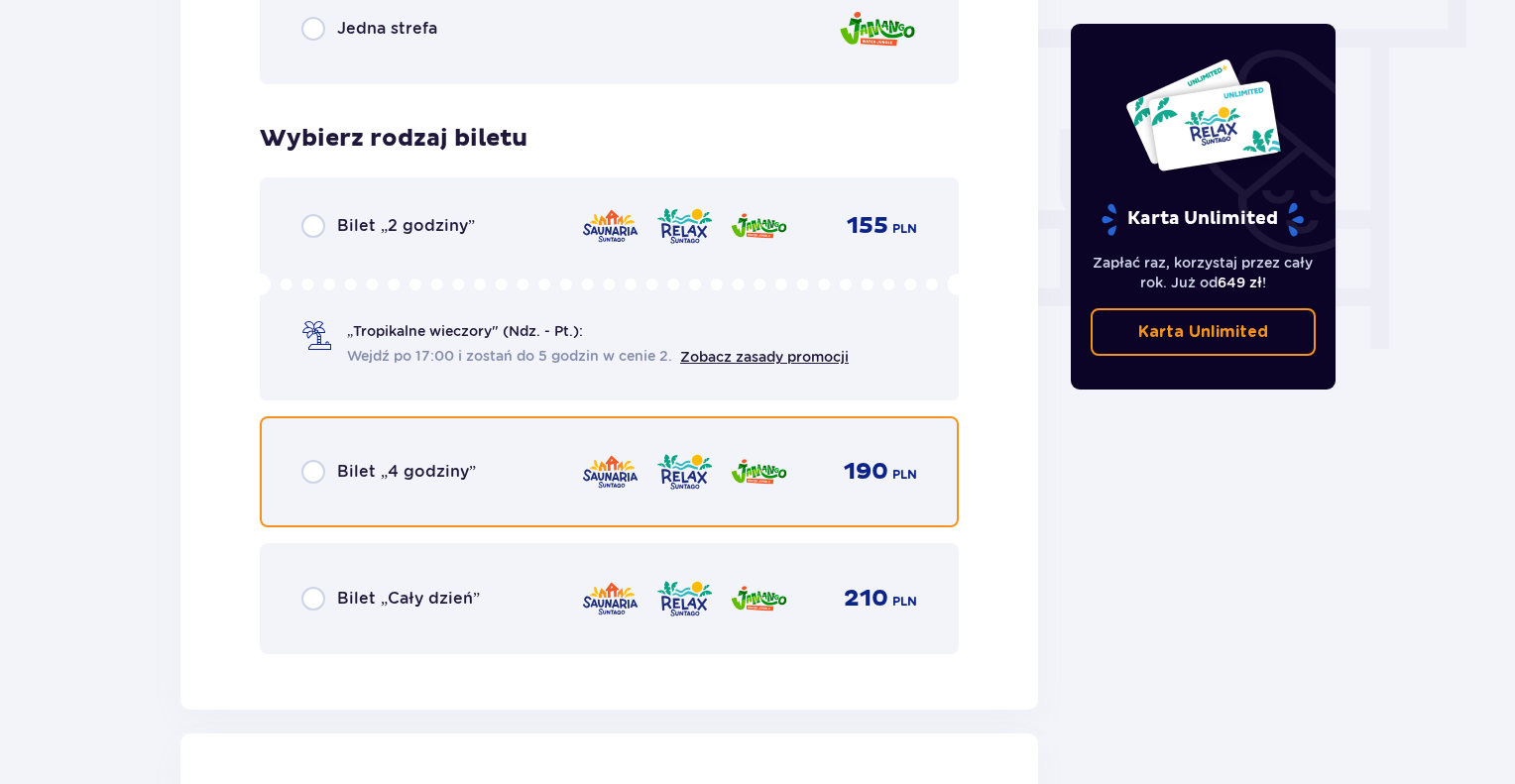 click at bounding box center (313, 472) 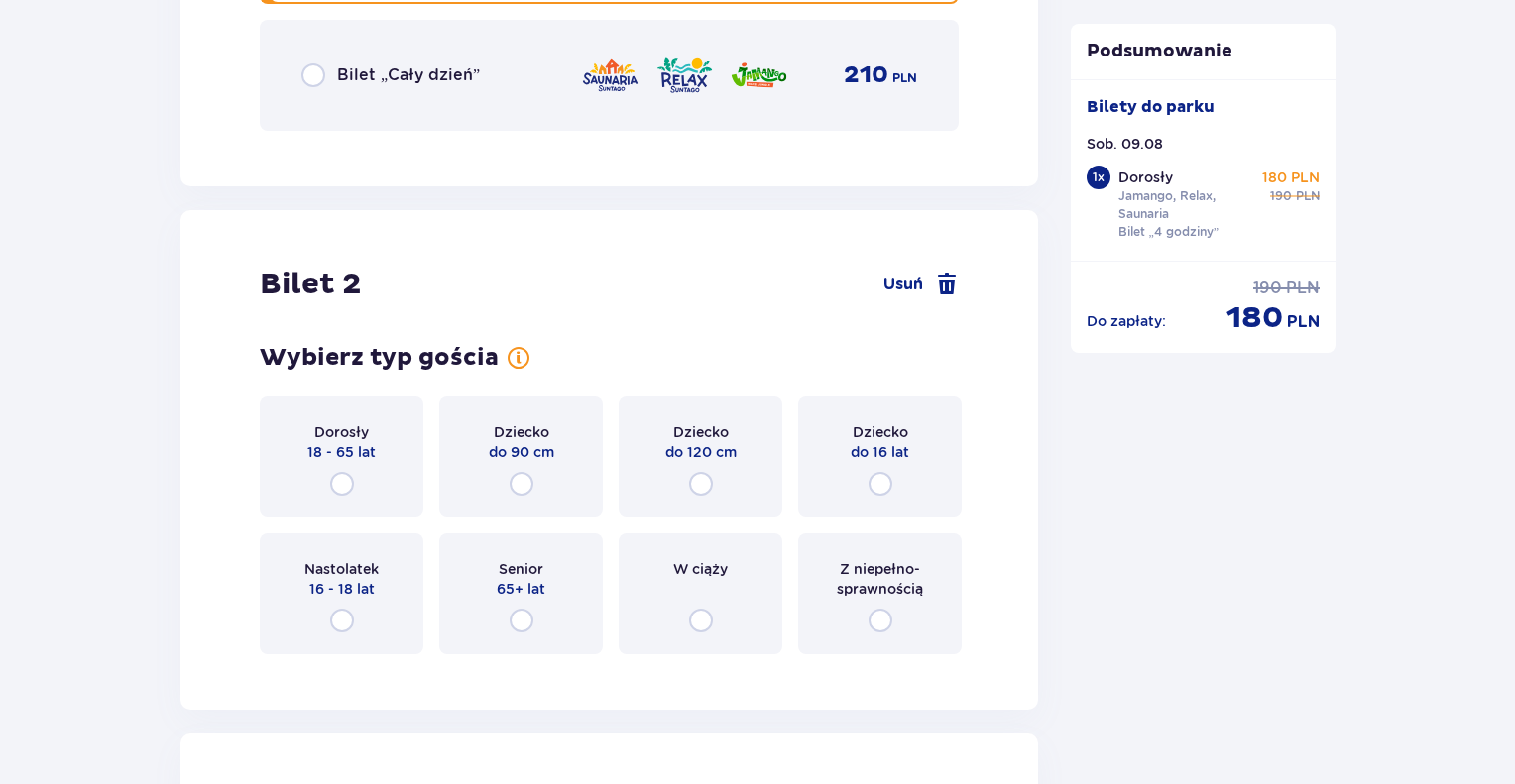 scroll, scrollTop: 2398, scrollLeft: 0, axis: vertical 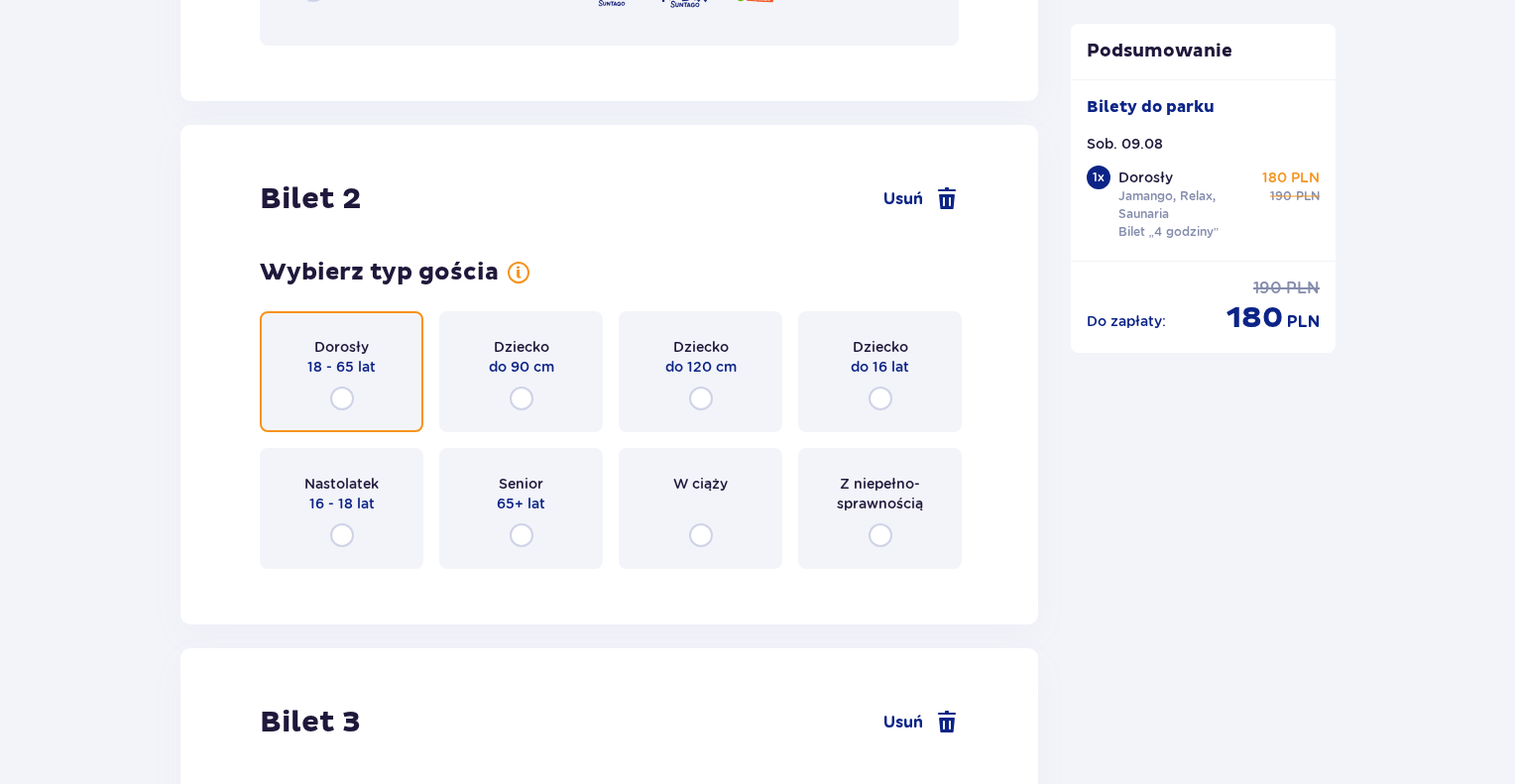 click at bounding box center (342, 398) 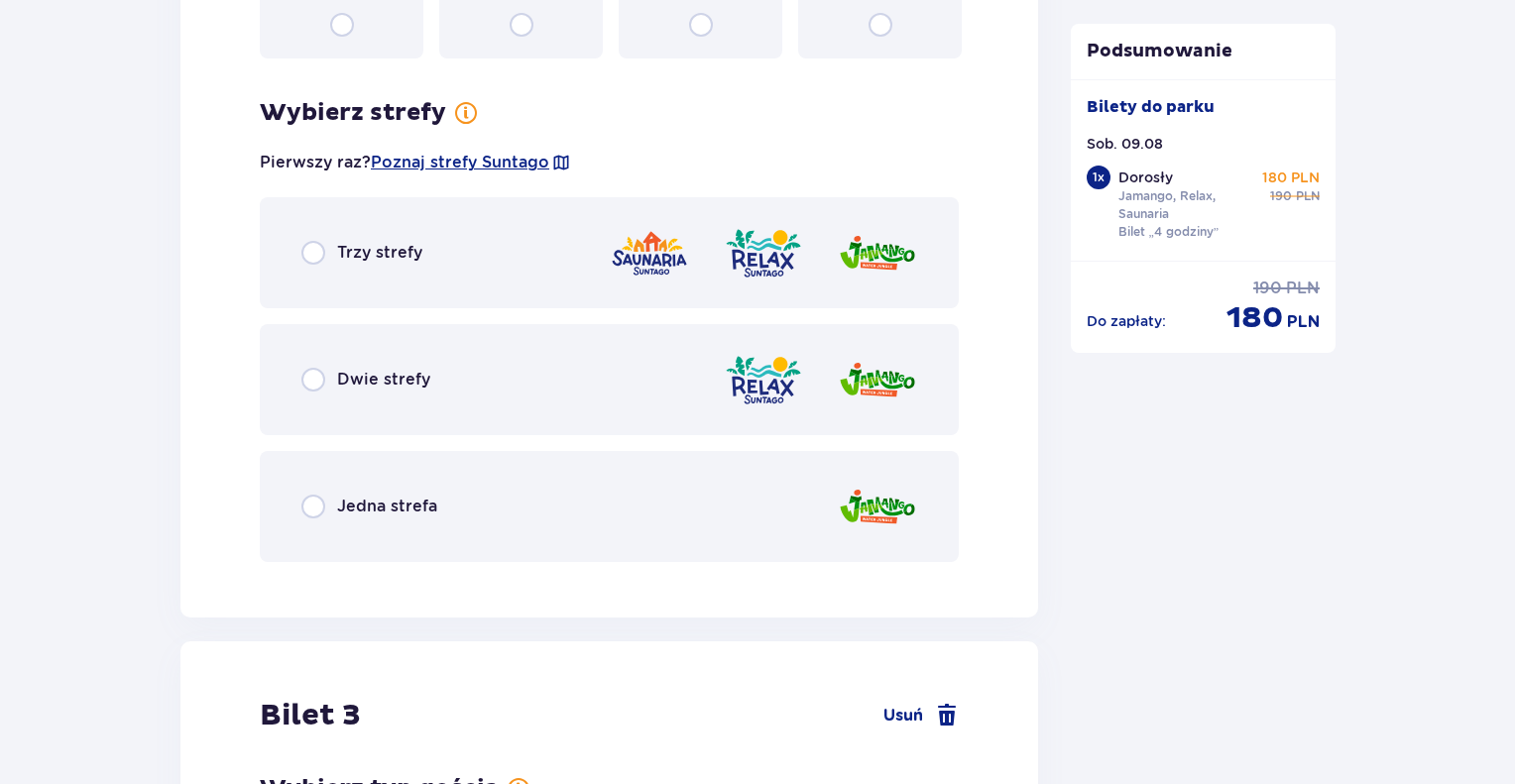 scroll, scrollTop: 2980, scrollLeft: 0, axis: vertical 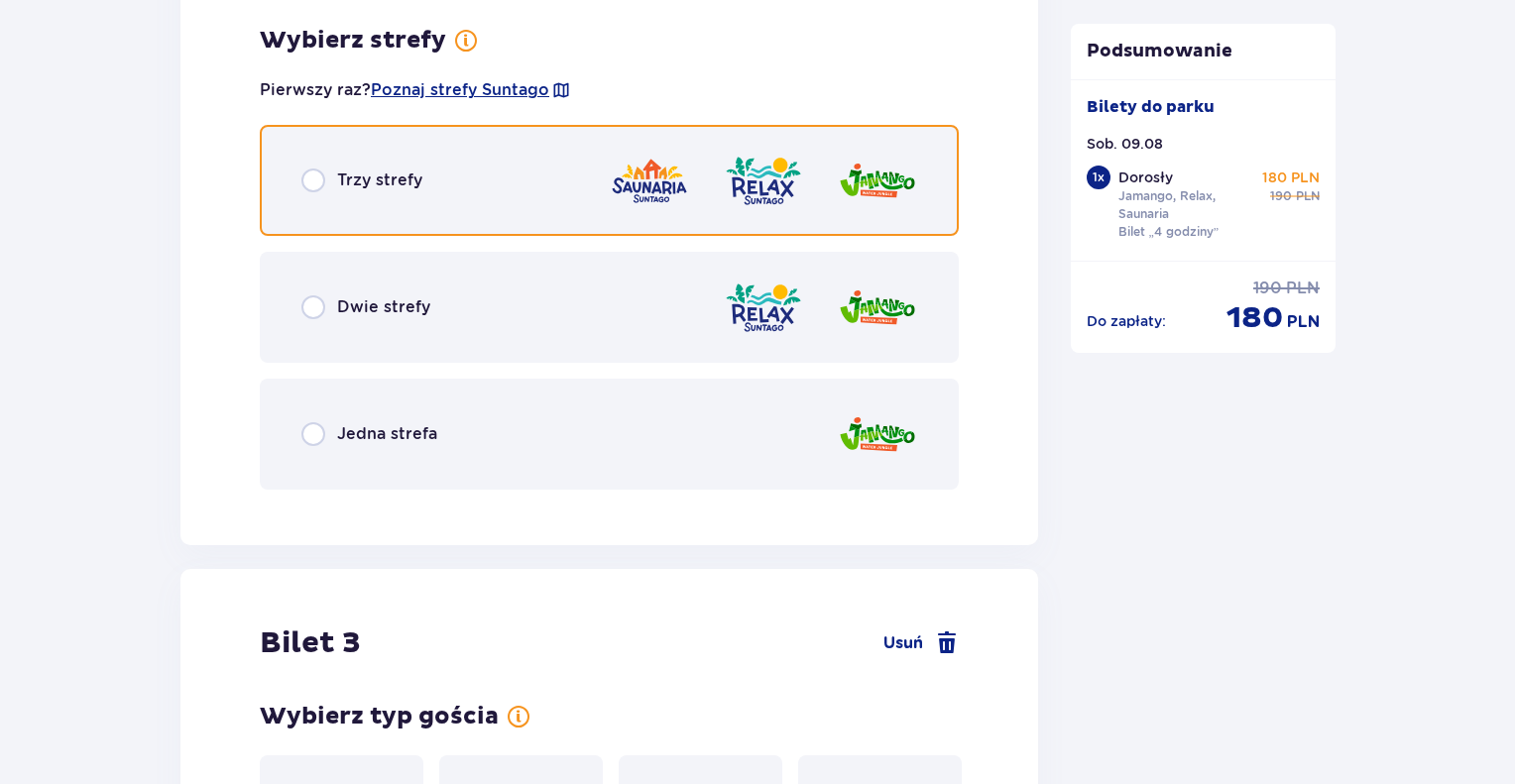 click at bounding box center [313, 180] 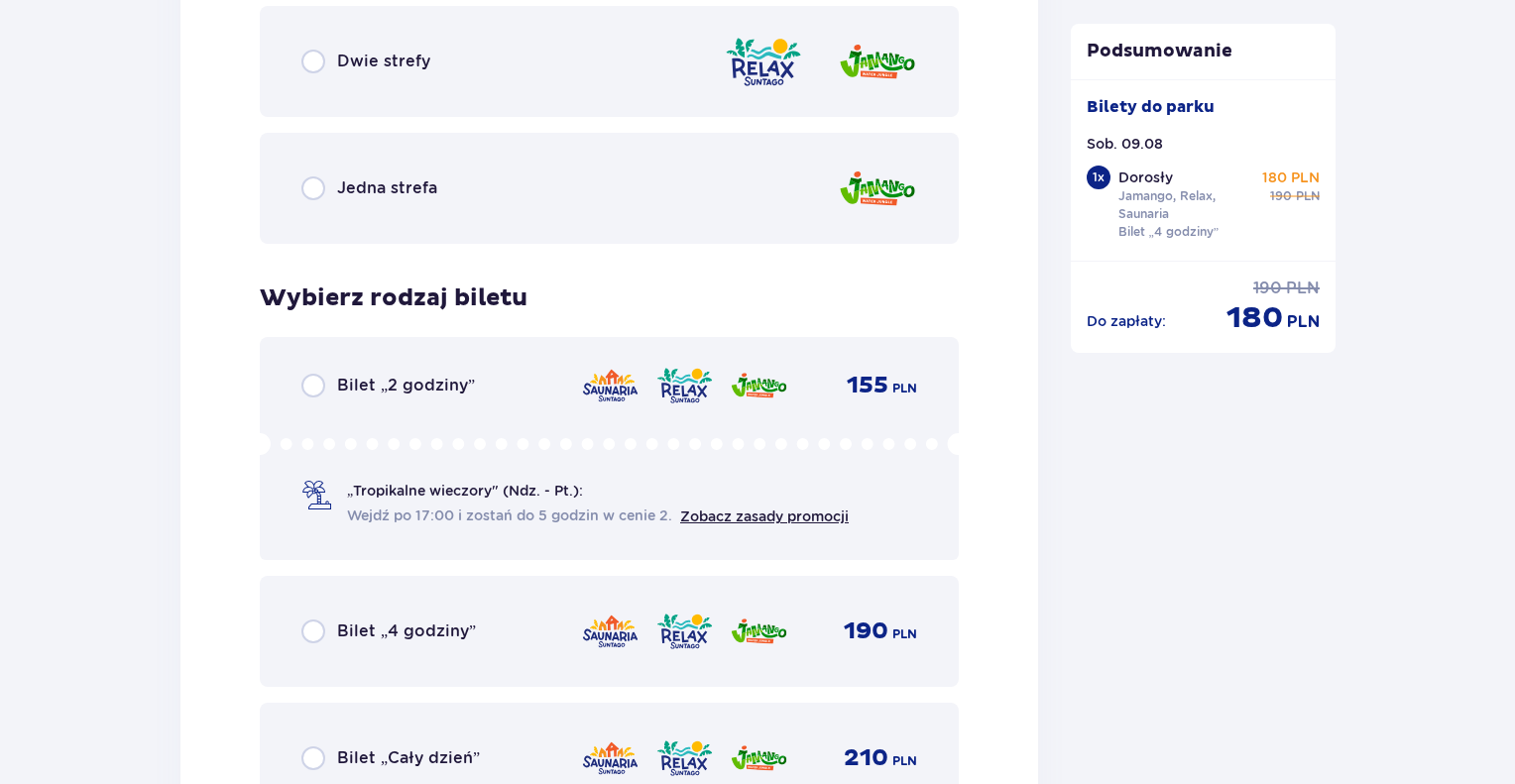 click on "Trzy strefy Dwie strefy Jedna strefa" at bounding box center (609, 61) 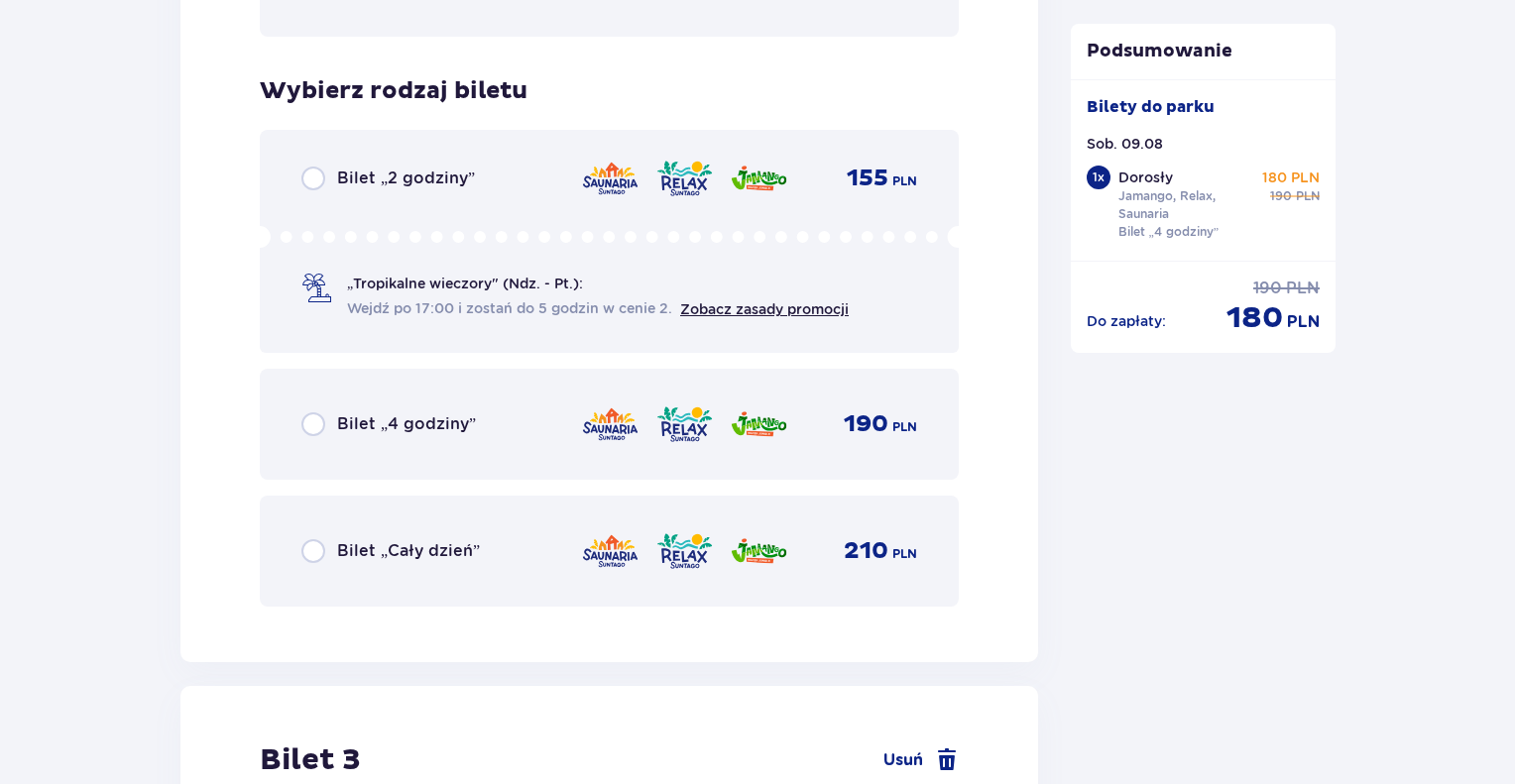 scroll, scrollTop: 3484, scrollLeft: 0, axis: vertical 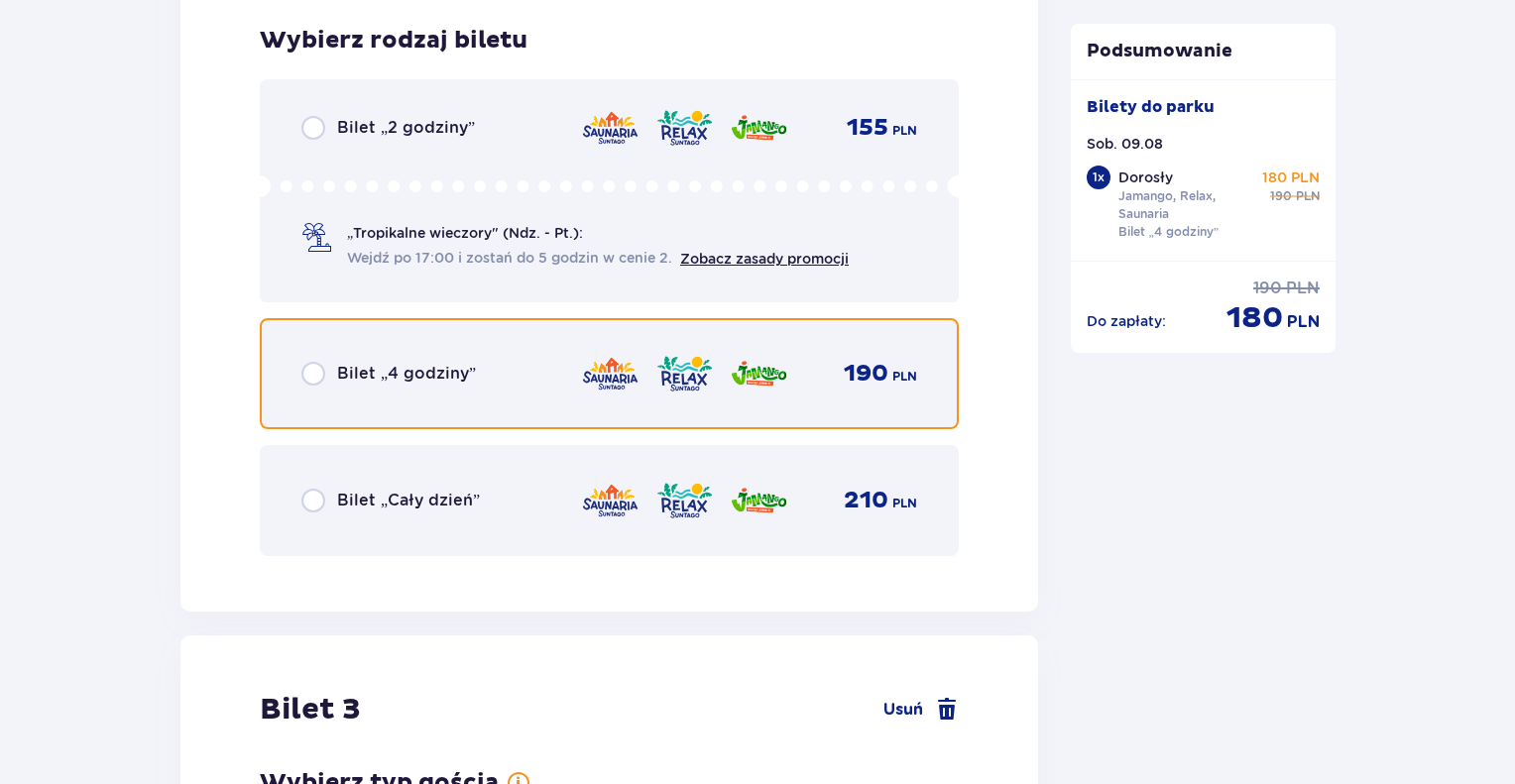 click at bounding box center (313, 374) 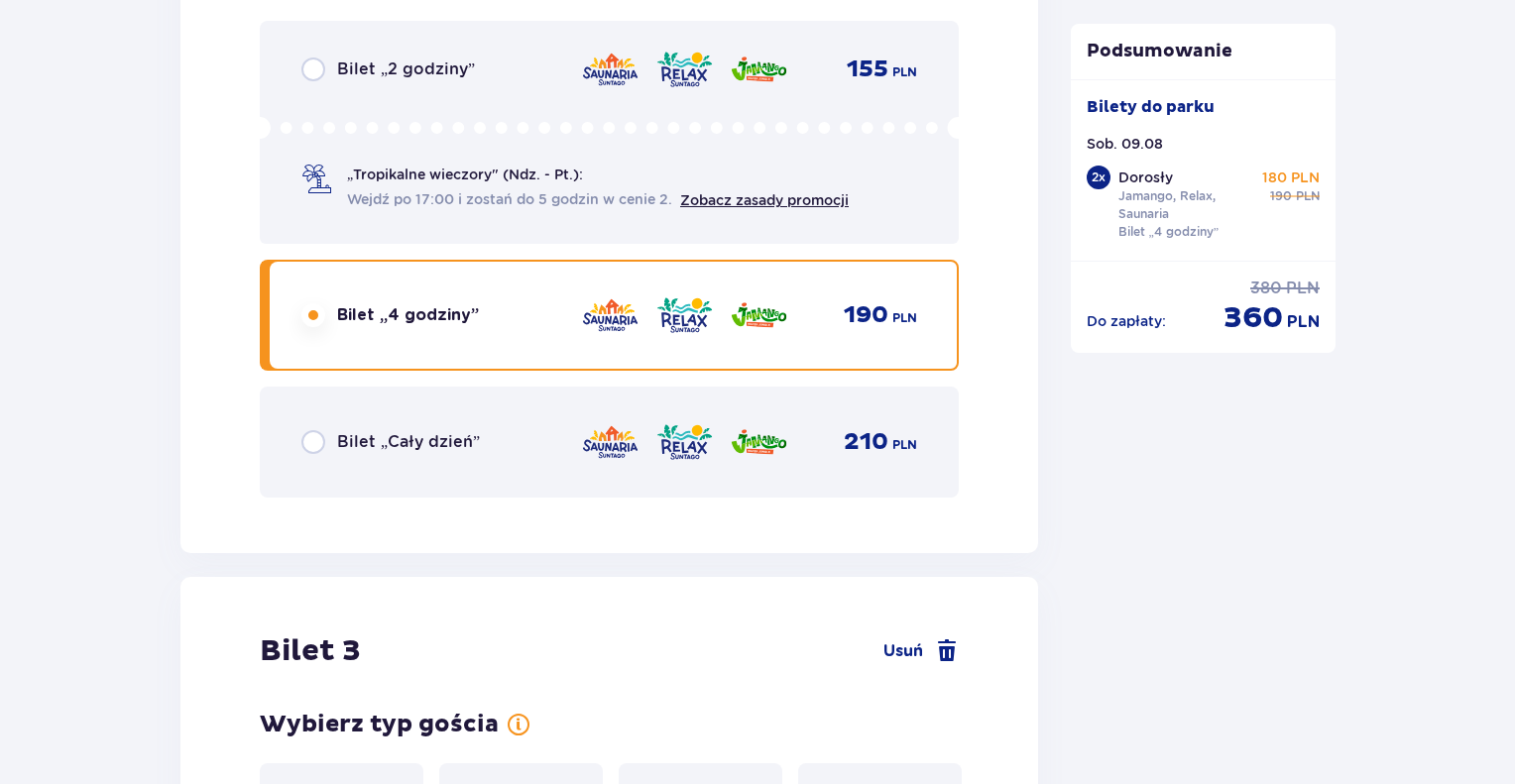 scroll, scrollTop: 4092, scrollLeft: 0, axis: vertical 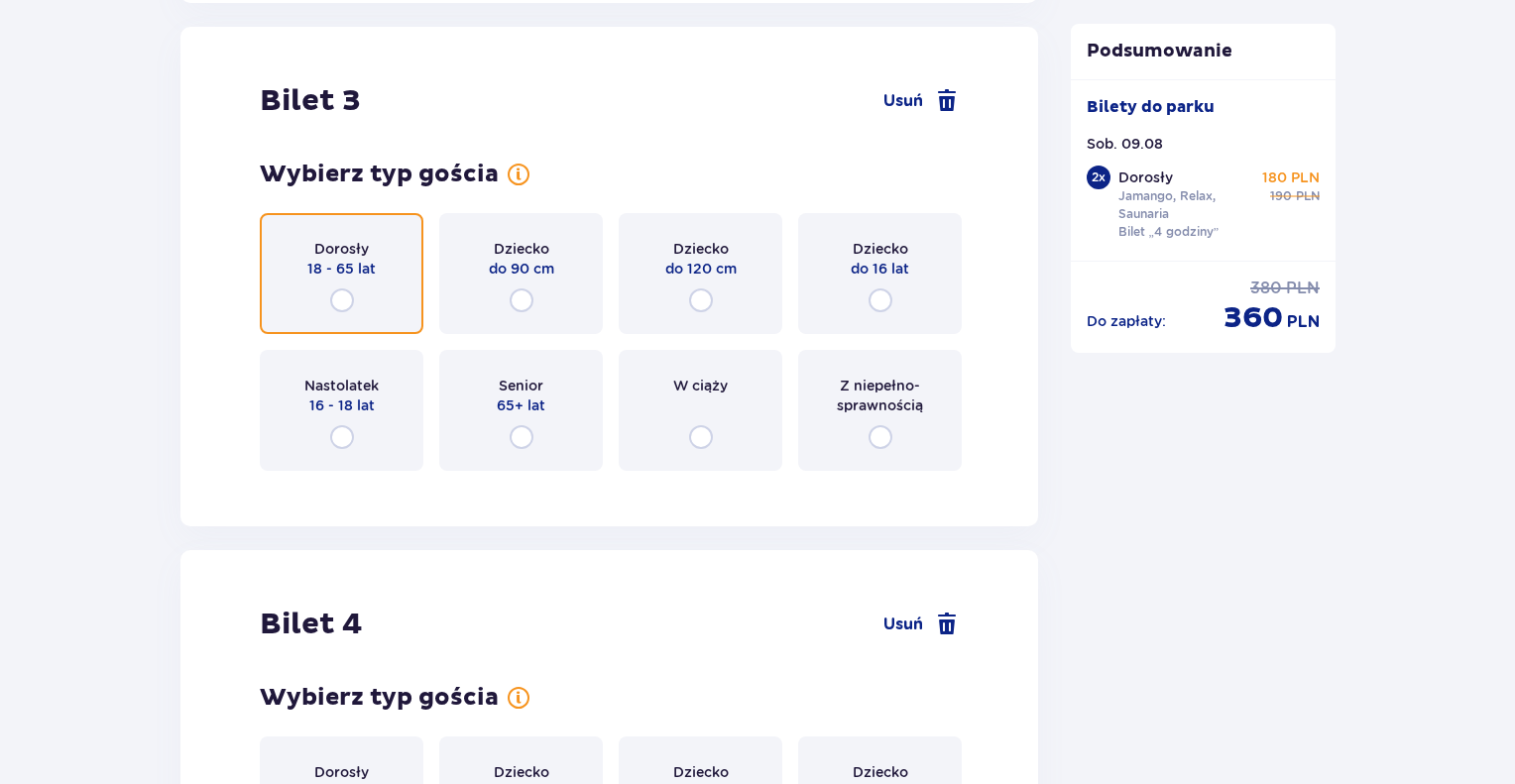 click at bounding box center [342, 300] 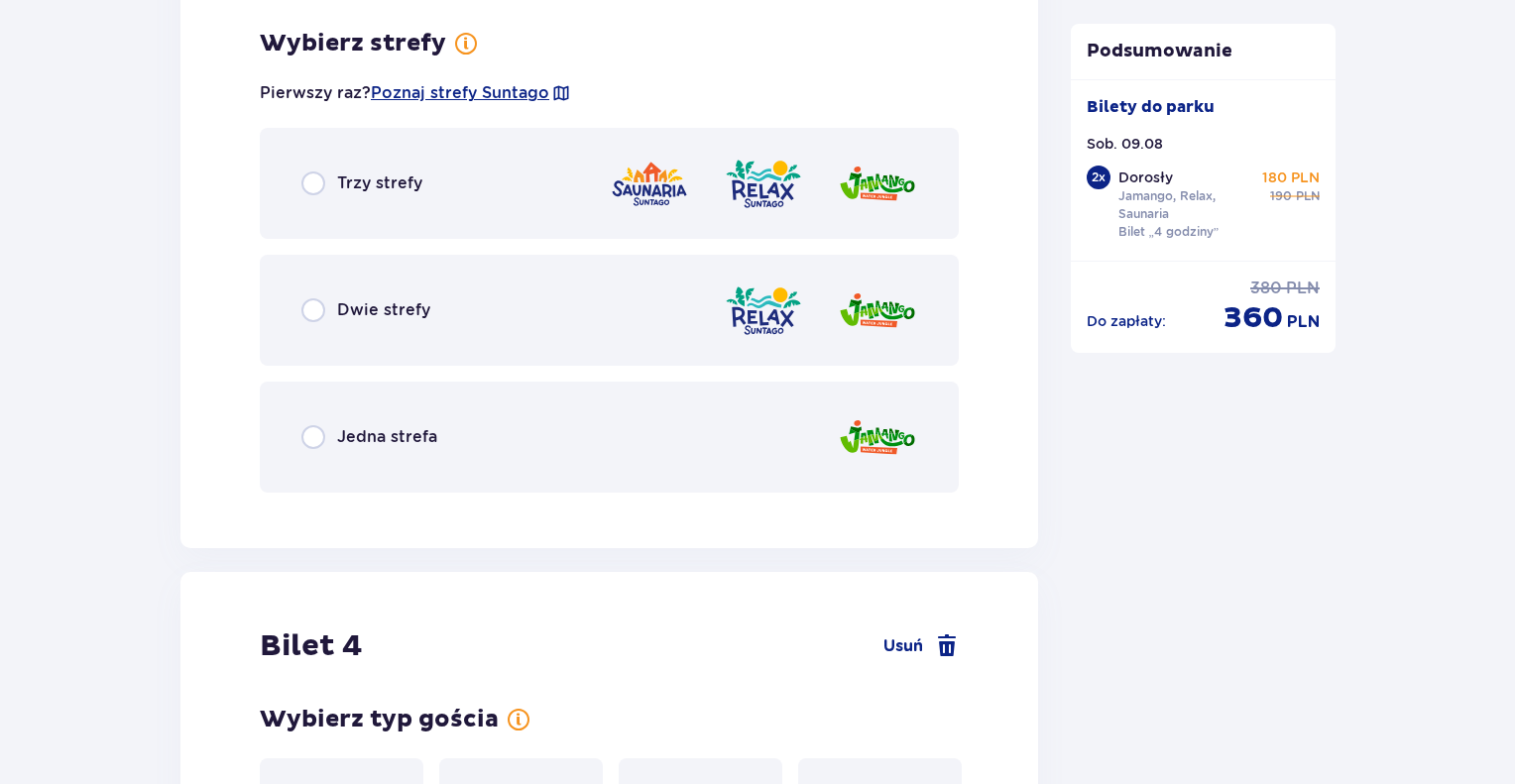 scroll, scrollTop: 4576, scrollLeft: 0, axis: vertical 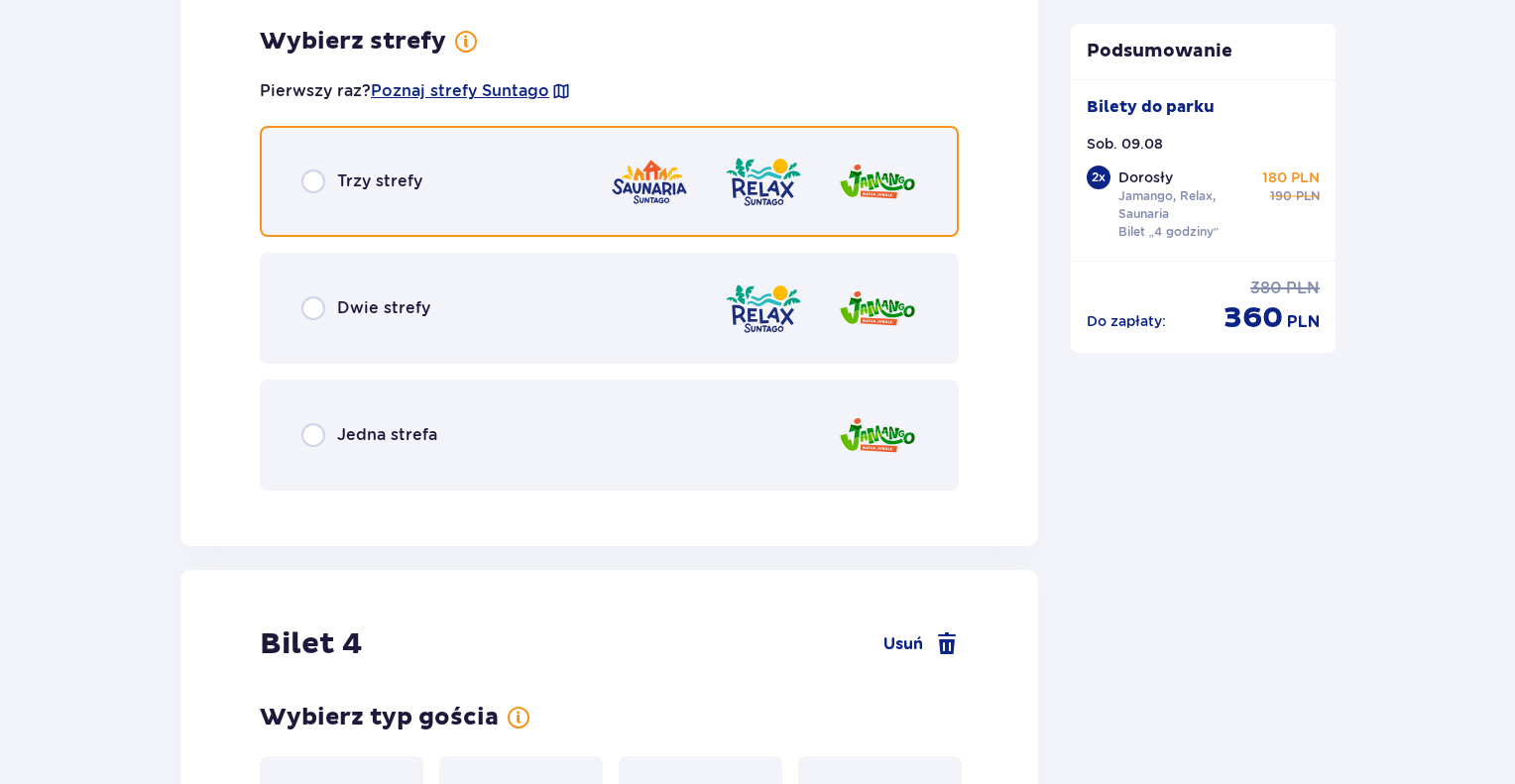 click at bounding box center (313, 181) 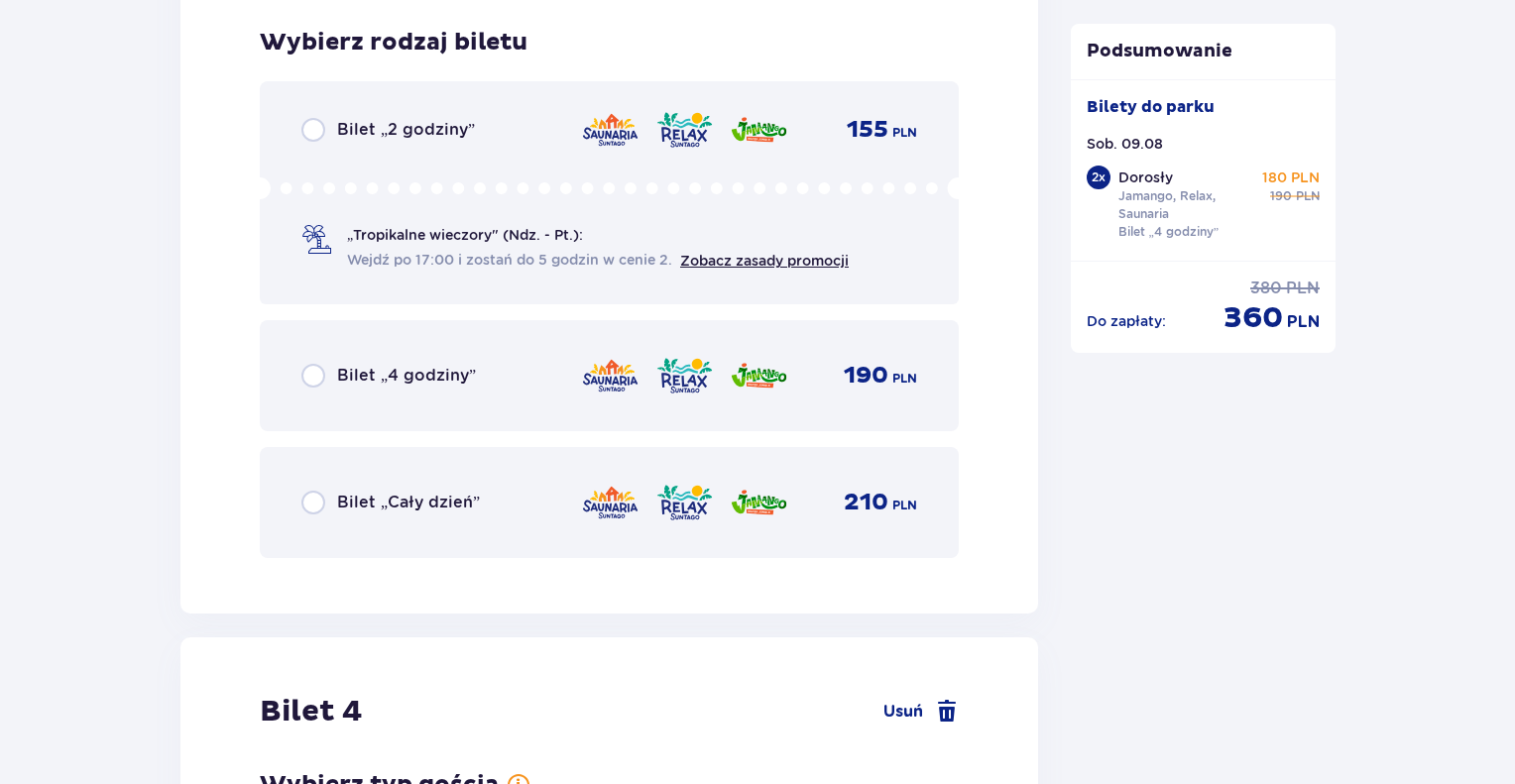 scroll, scrollTop: 5080, scrollLeft: 0, axis: vertical 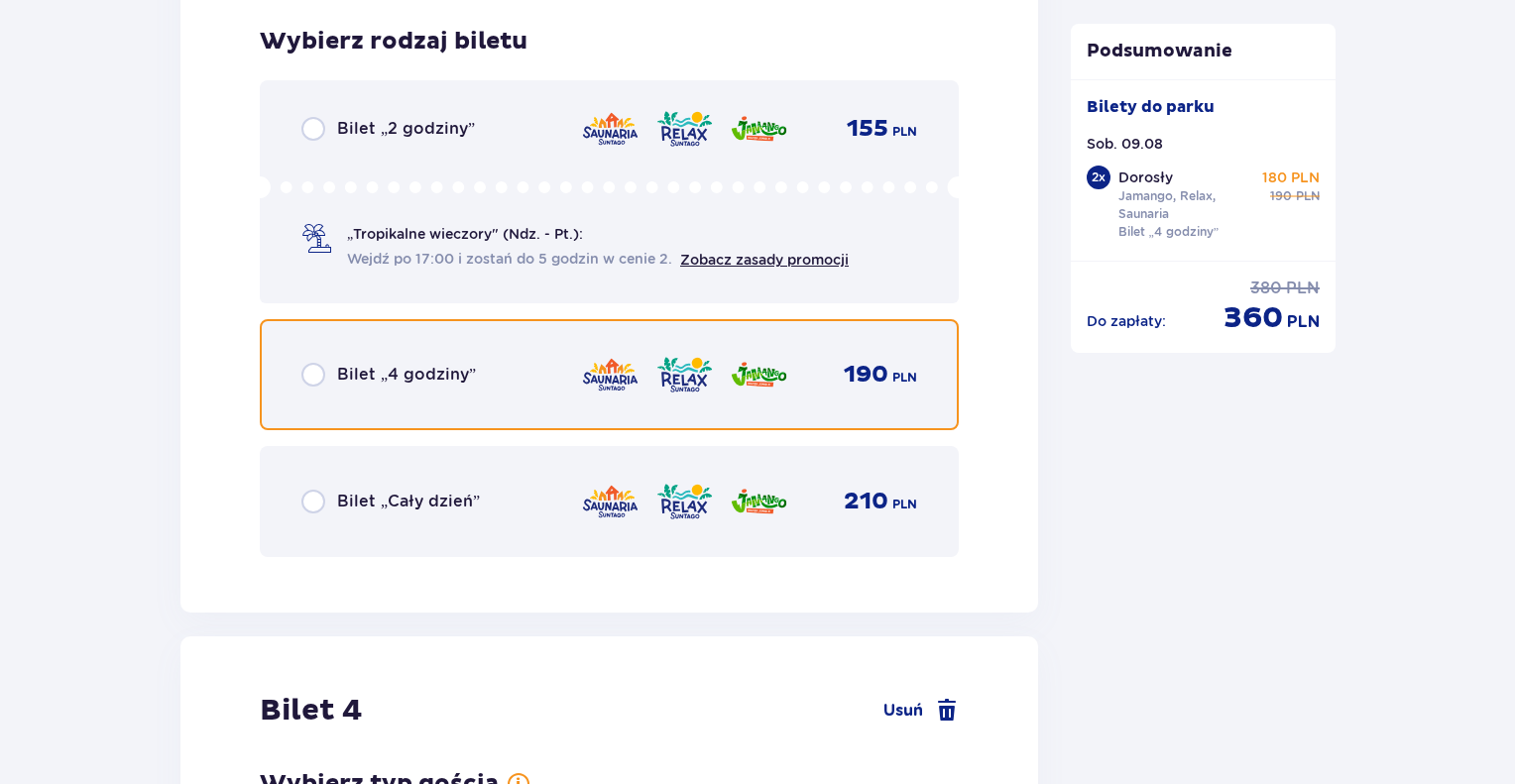 click at bounding box center [313, 375] 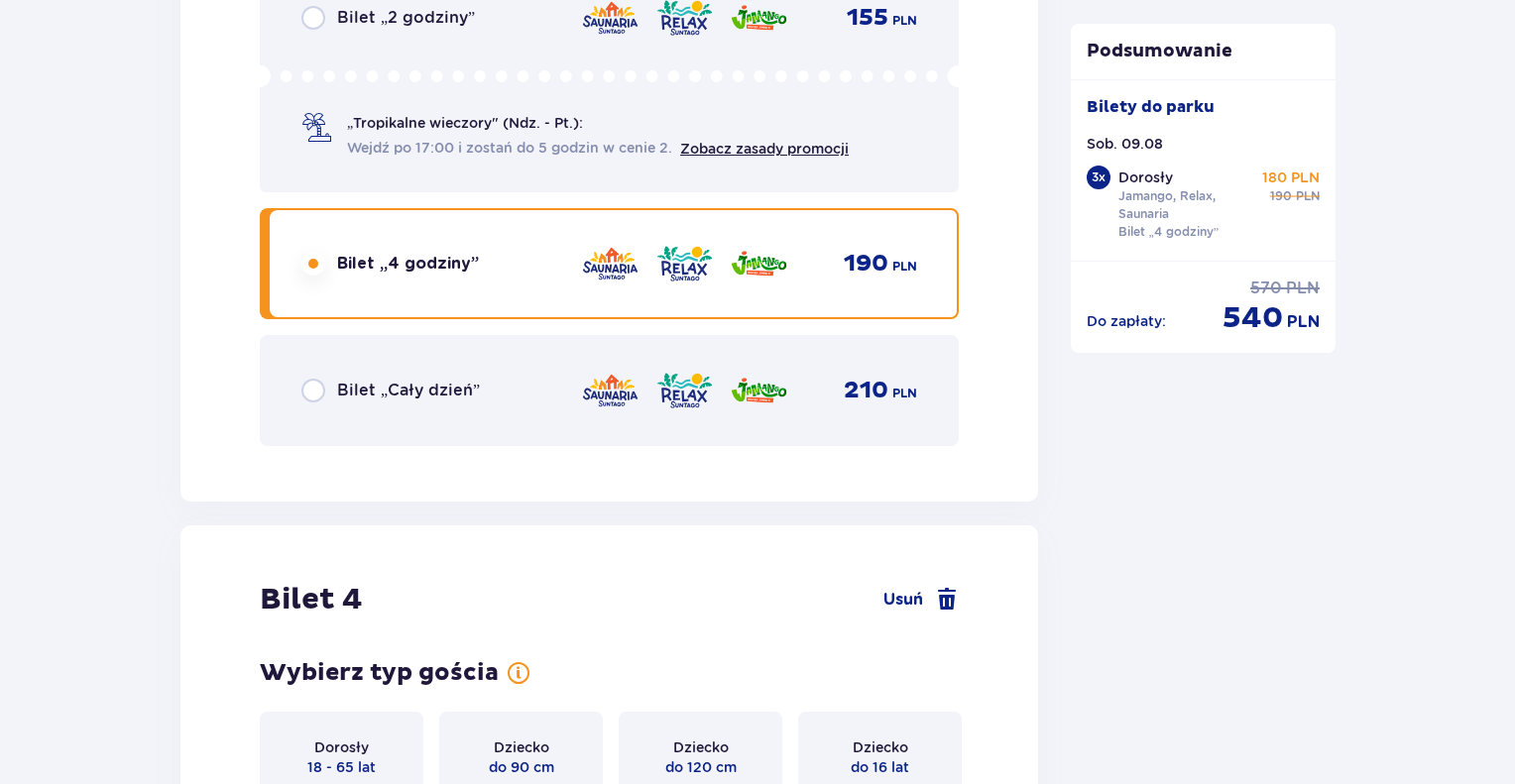 scroll, scrollTop: 5689, scrollLeft: 0, axis: vertical 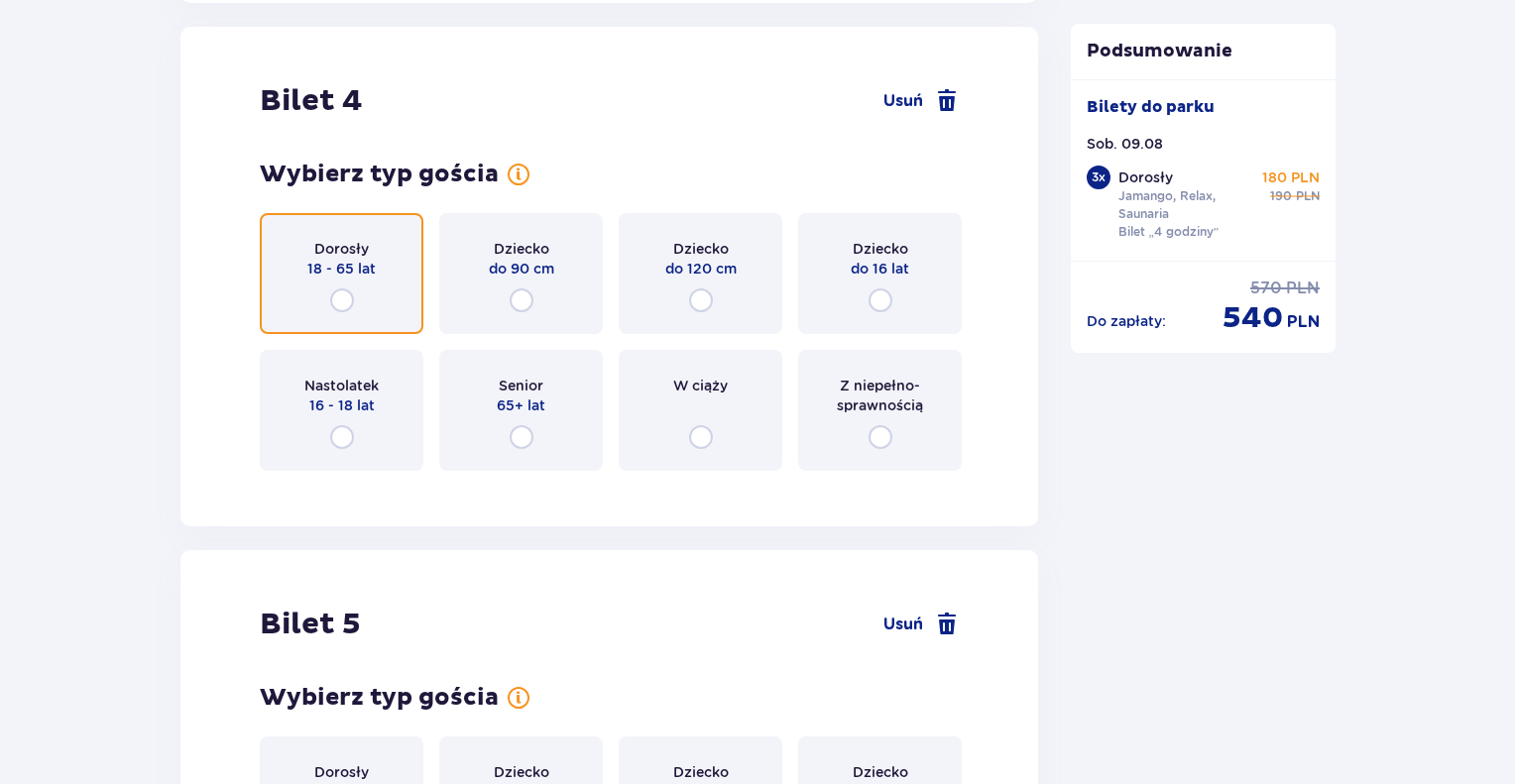 click at bounding box center [342, 300] 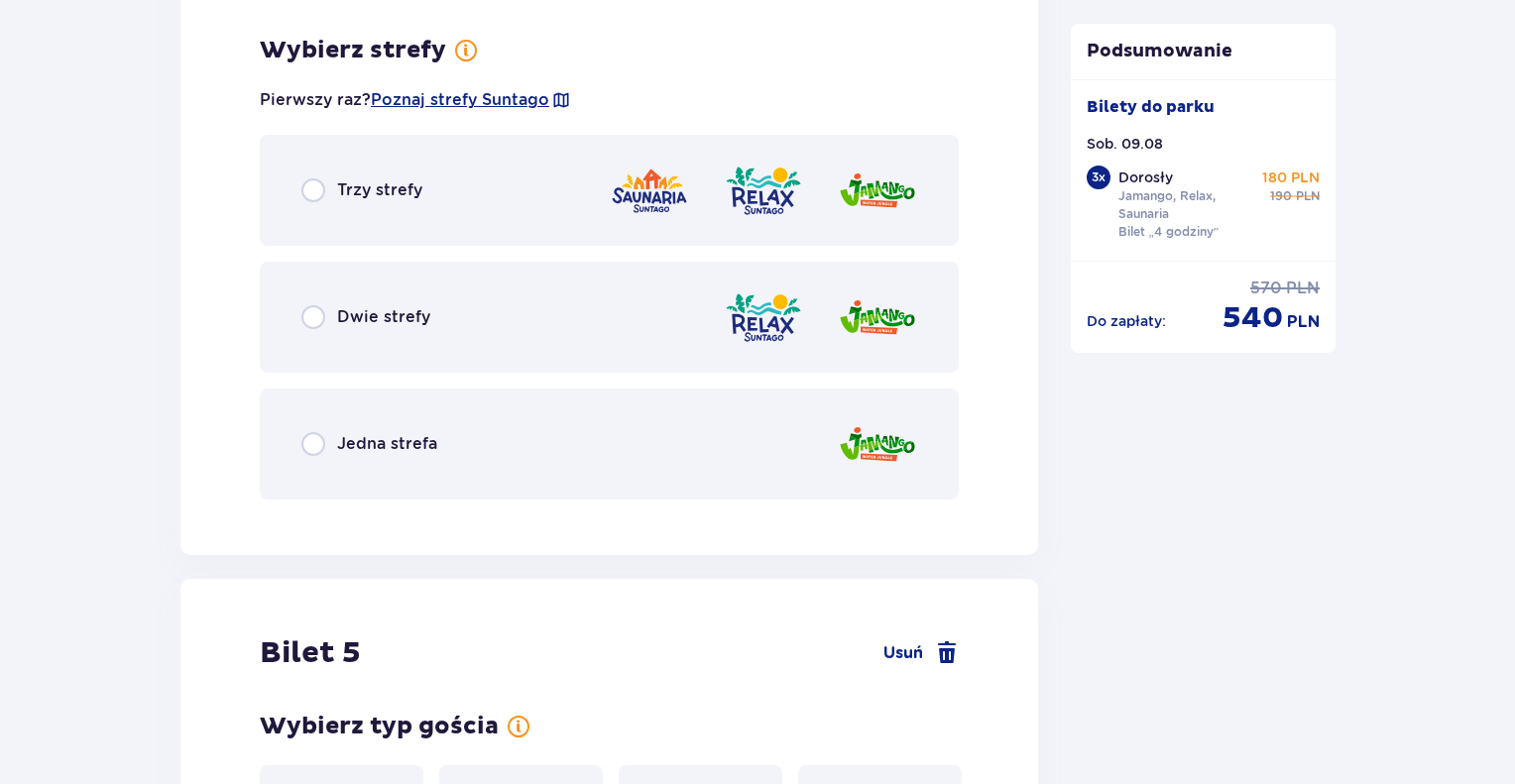 scroll, scrollTop: 6173, scrollLeft: 0, axis: vertical 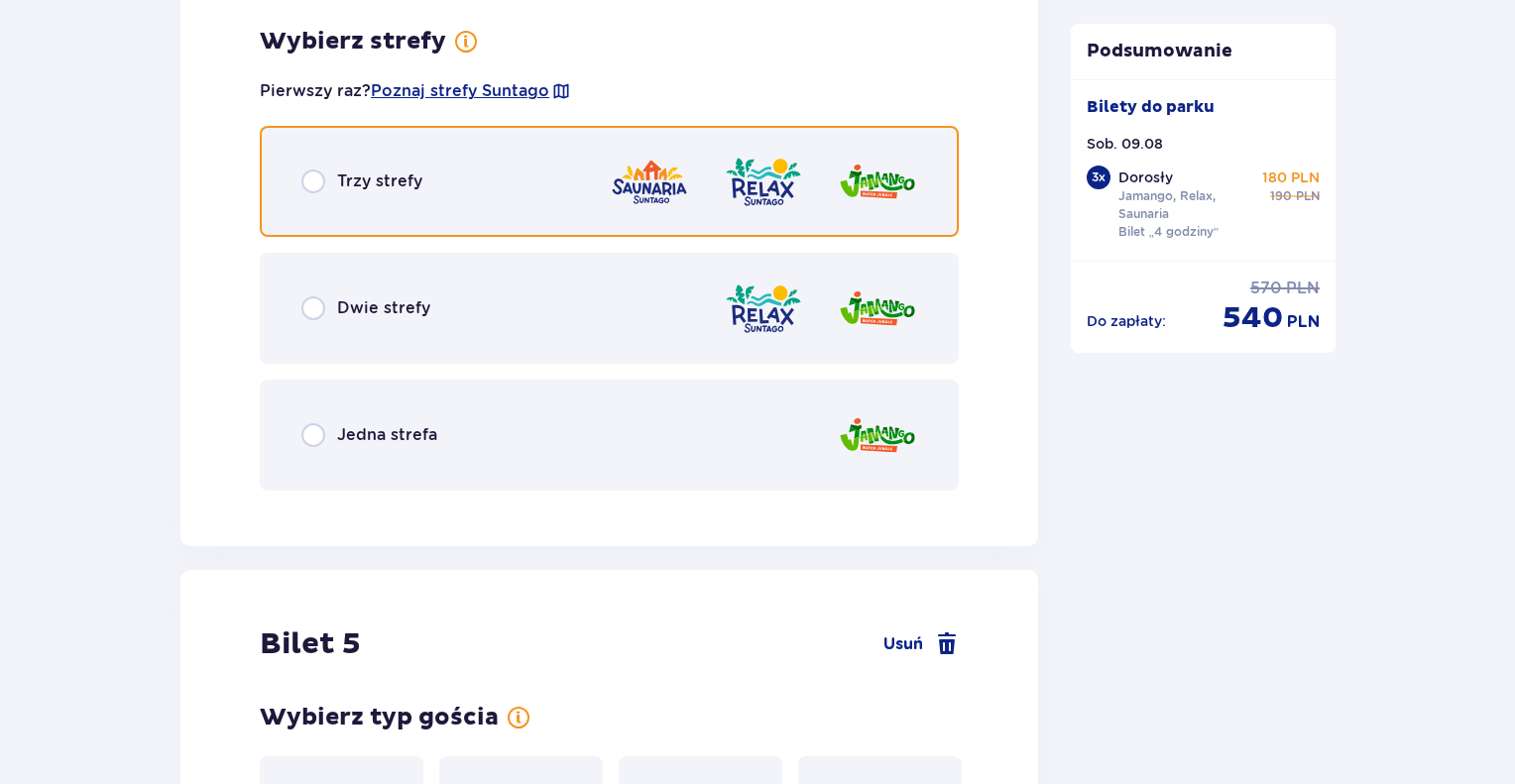 click at bounding box center (313, 181) 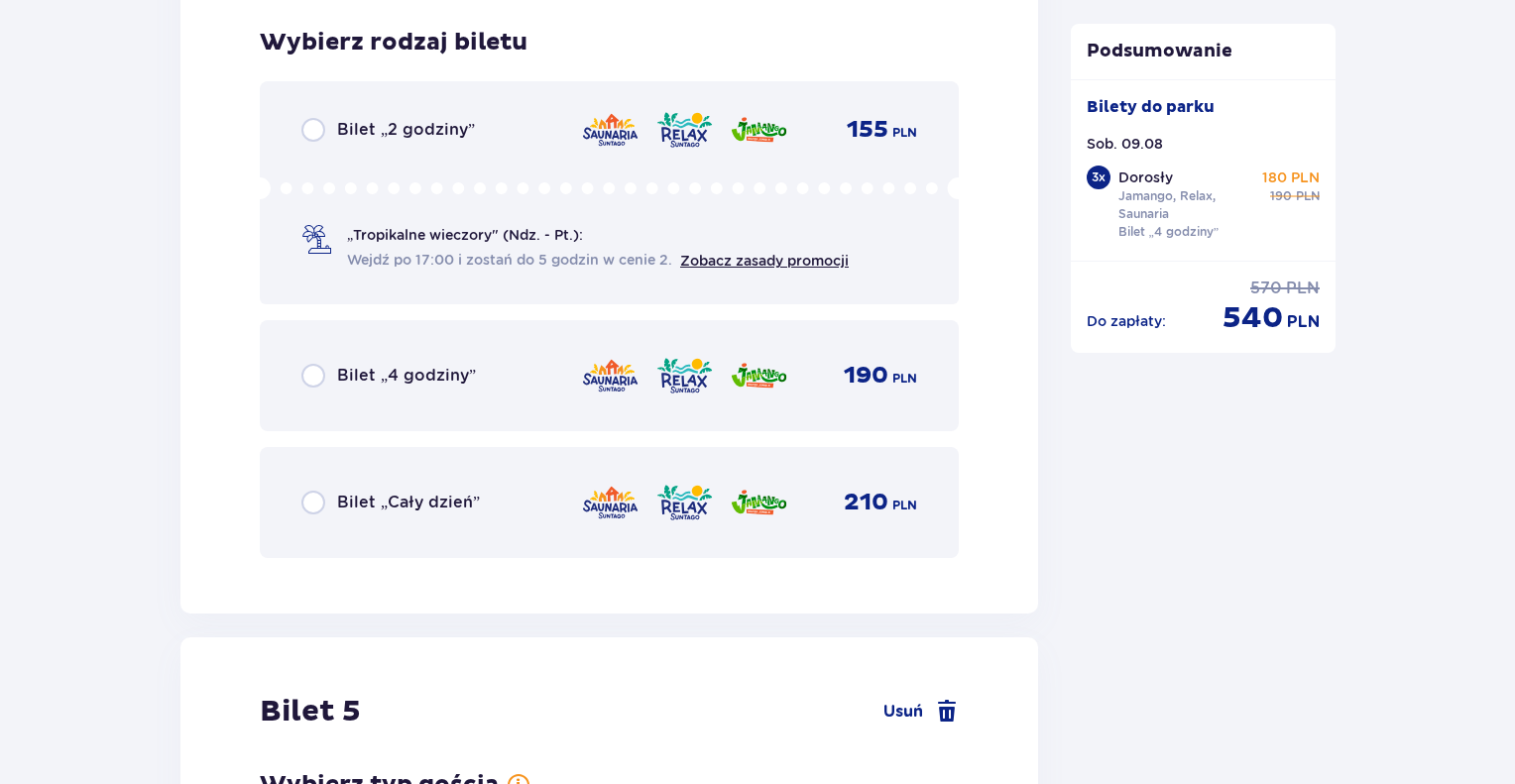 scroll, scrollTop: 6676, scrollLeft: 0, axis: vertical 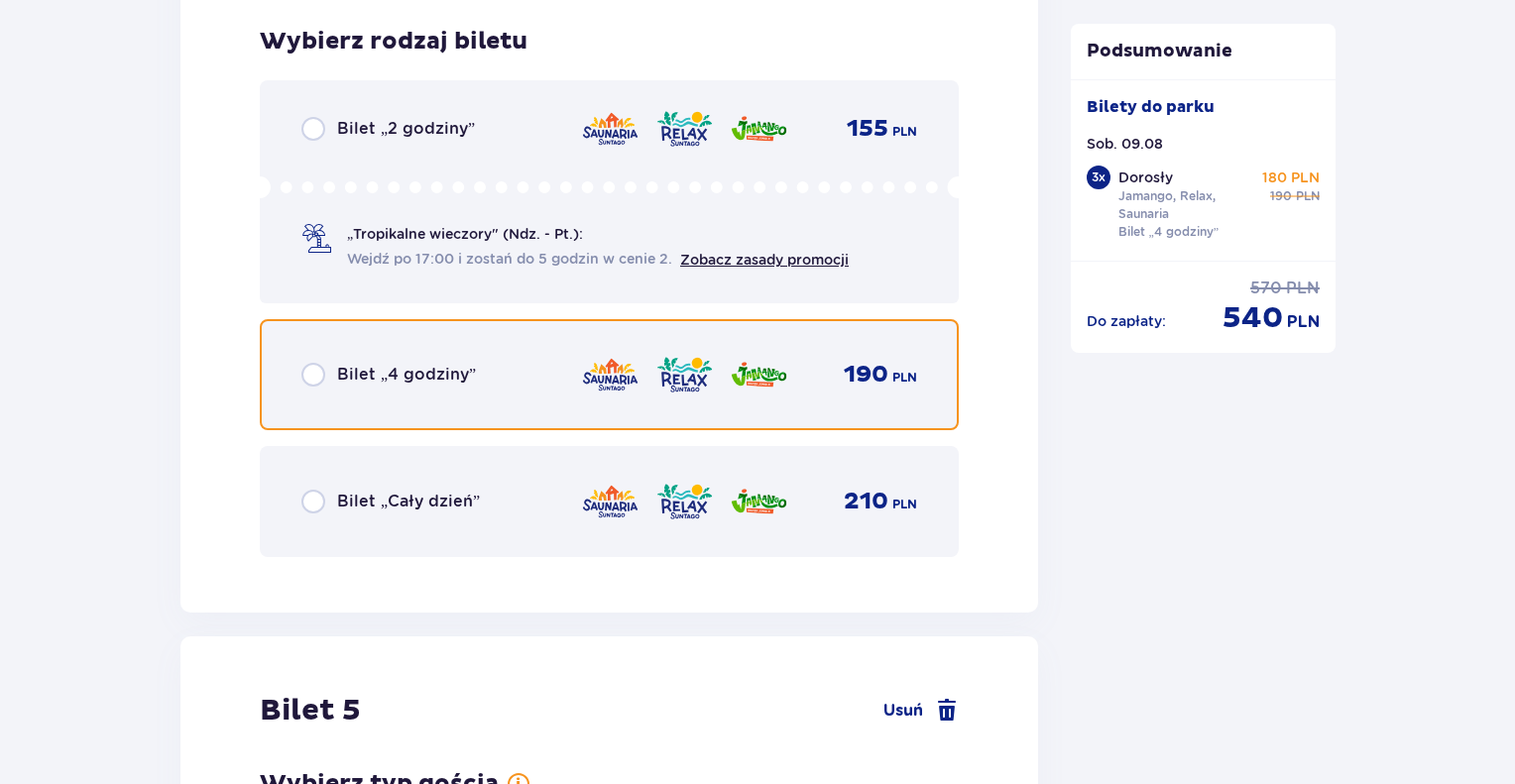 click at bounding box center [313, 375] 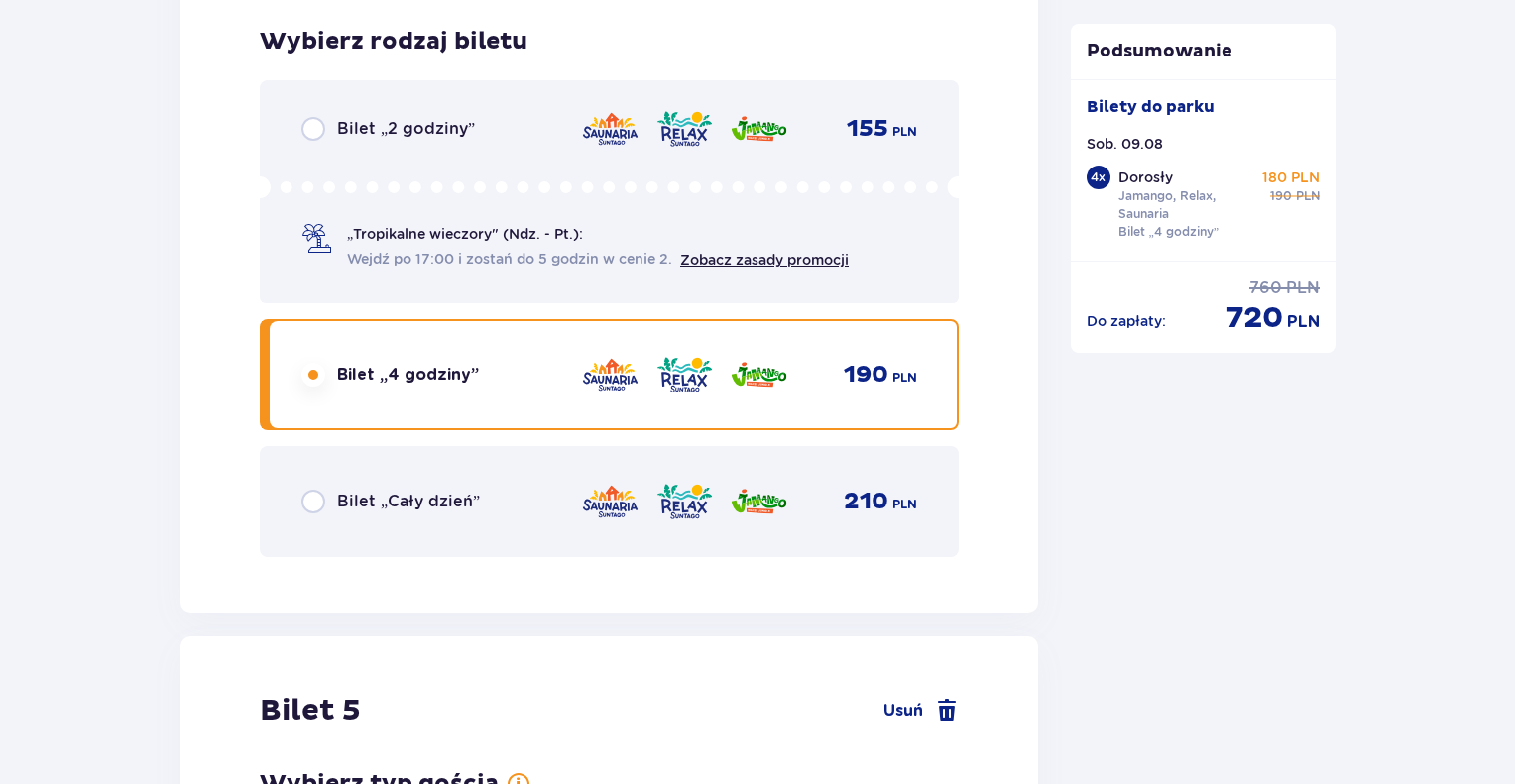 scroll, scrollTop: 7285, scrollLeft: 0, axis: vertical 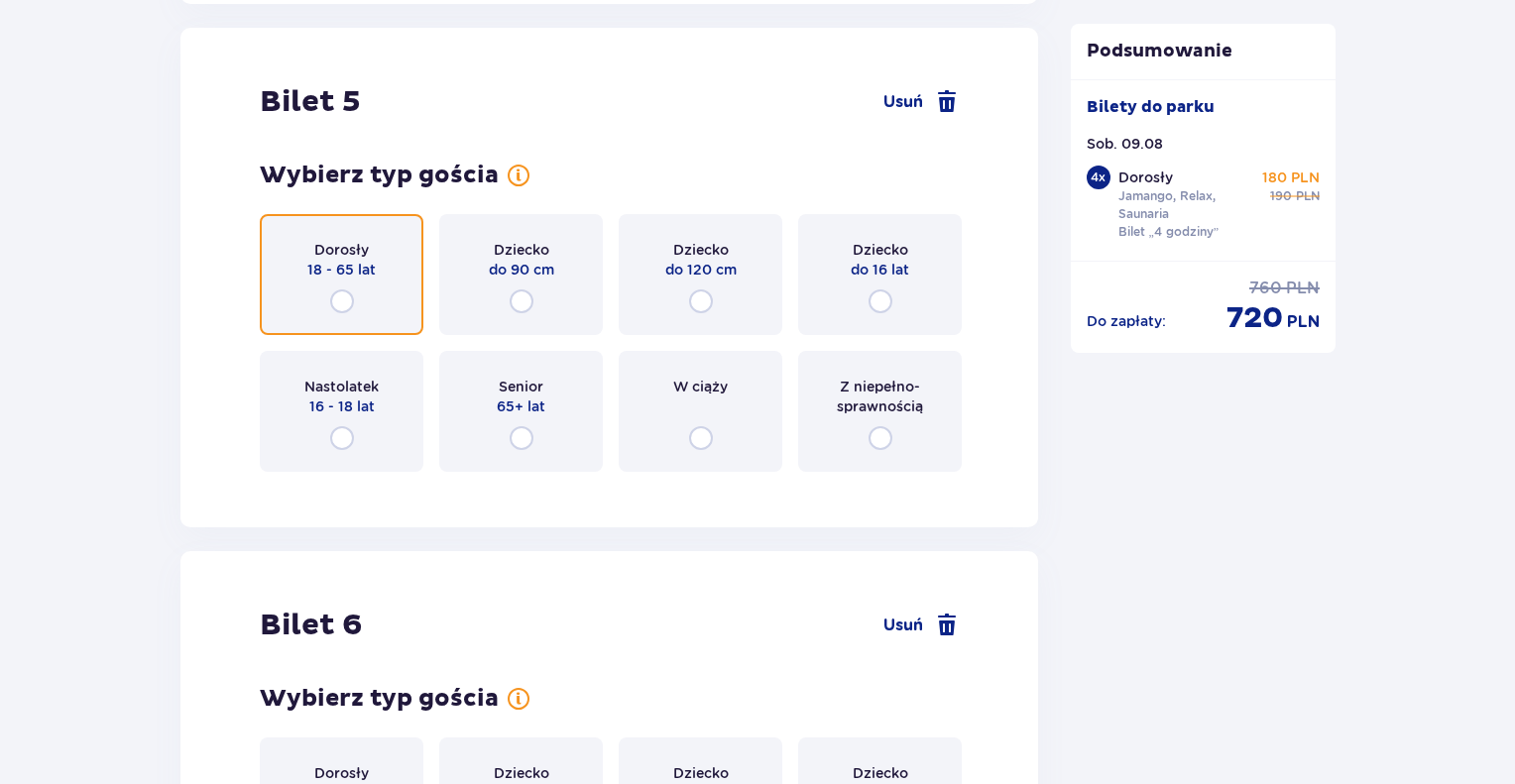 click at bounding box center (342, 301) 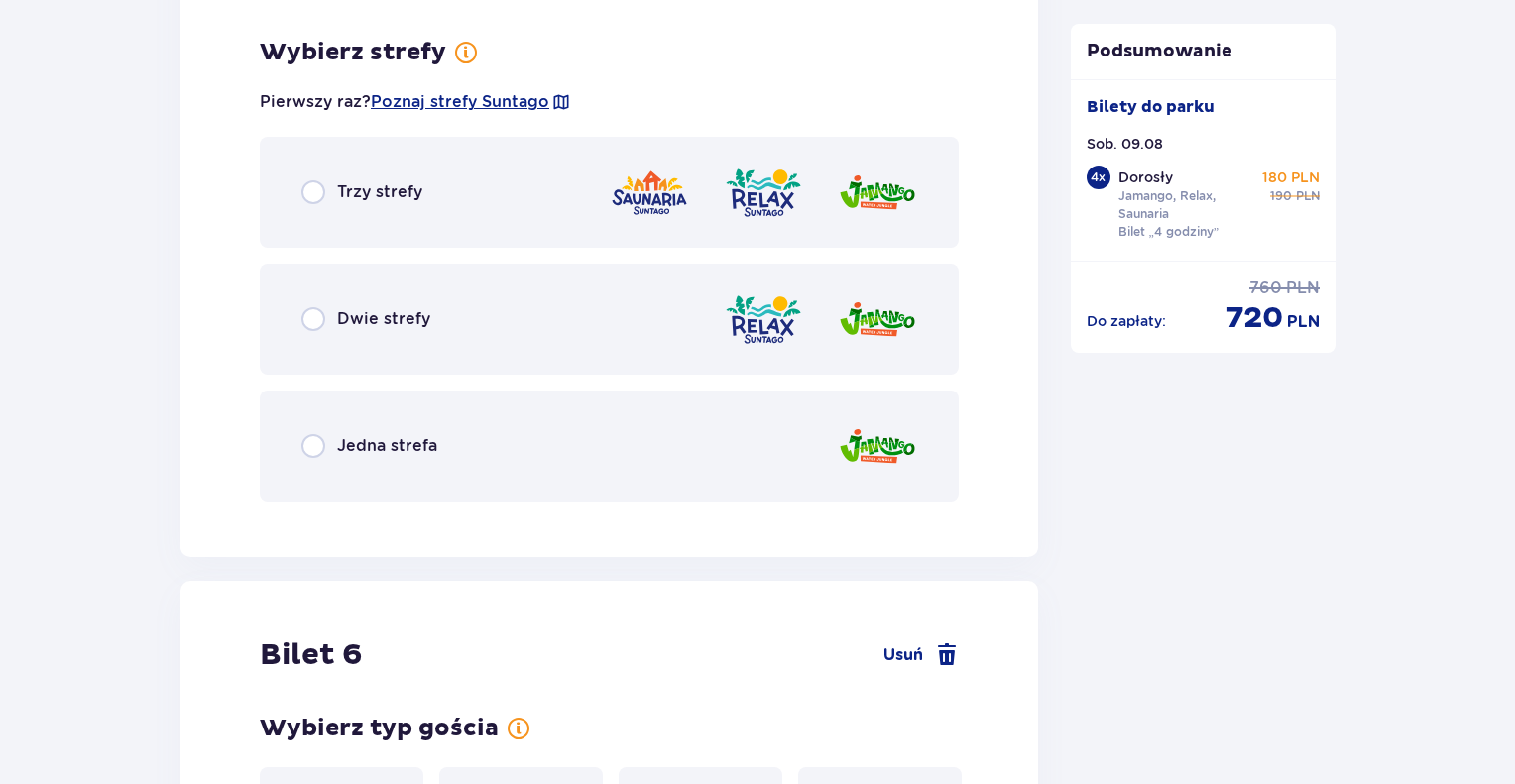 scroll, scrollTop: 7769, scrollLeft: 0, axis: vertical 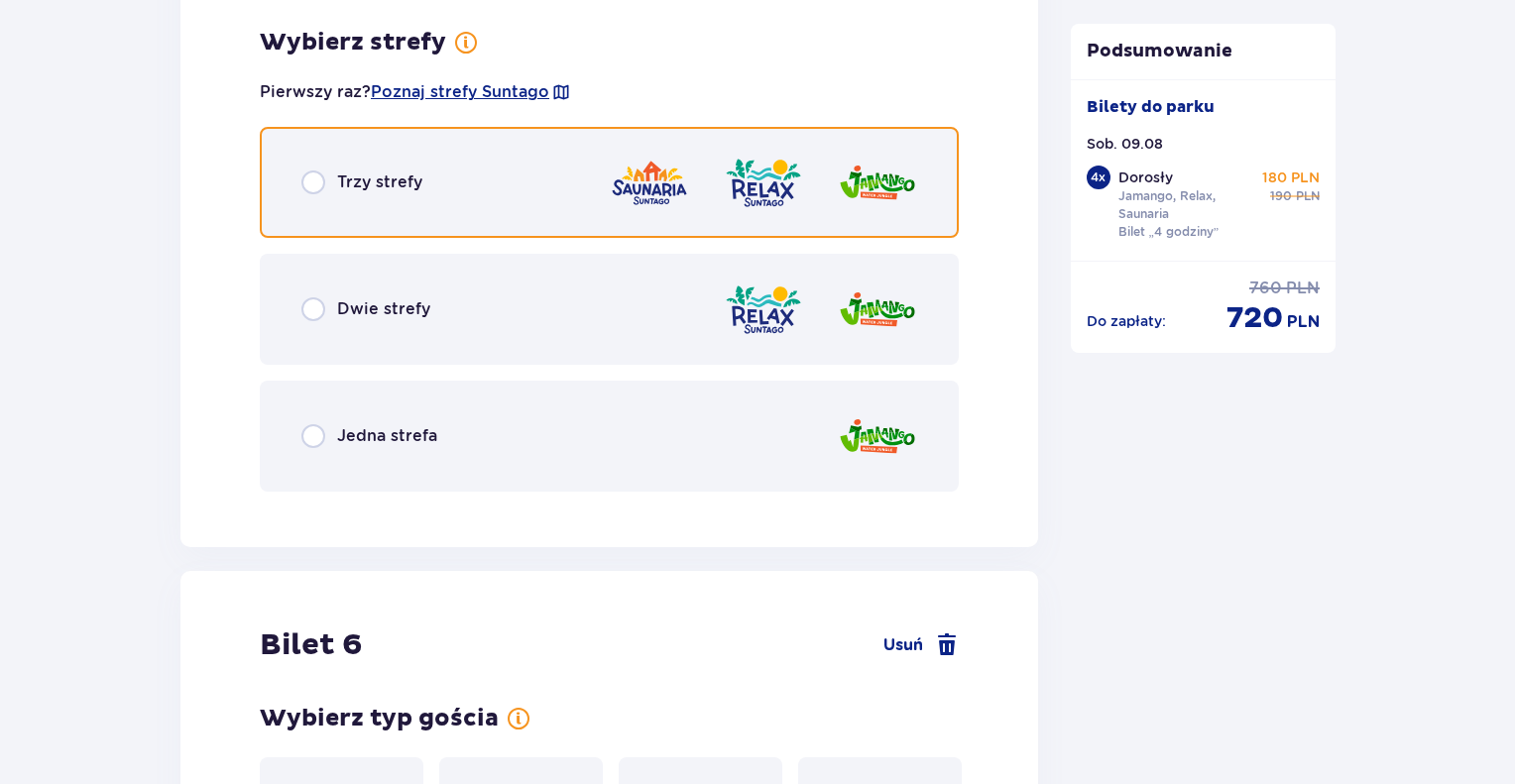 click at bounding box center [313, 182] 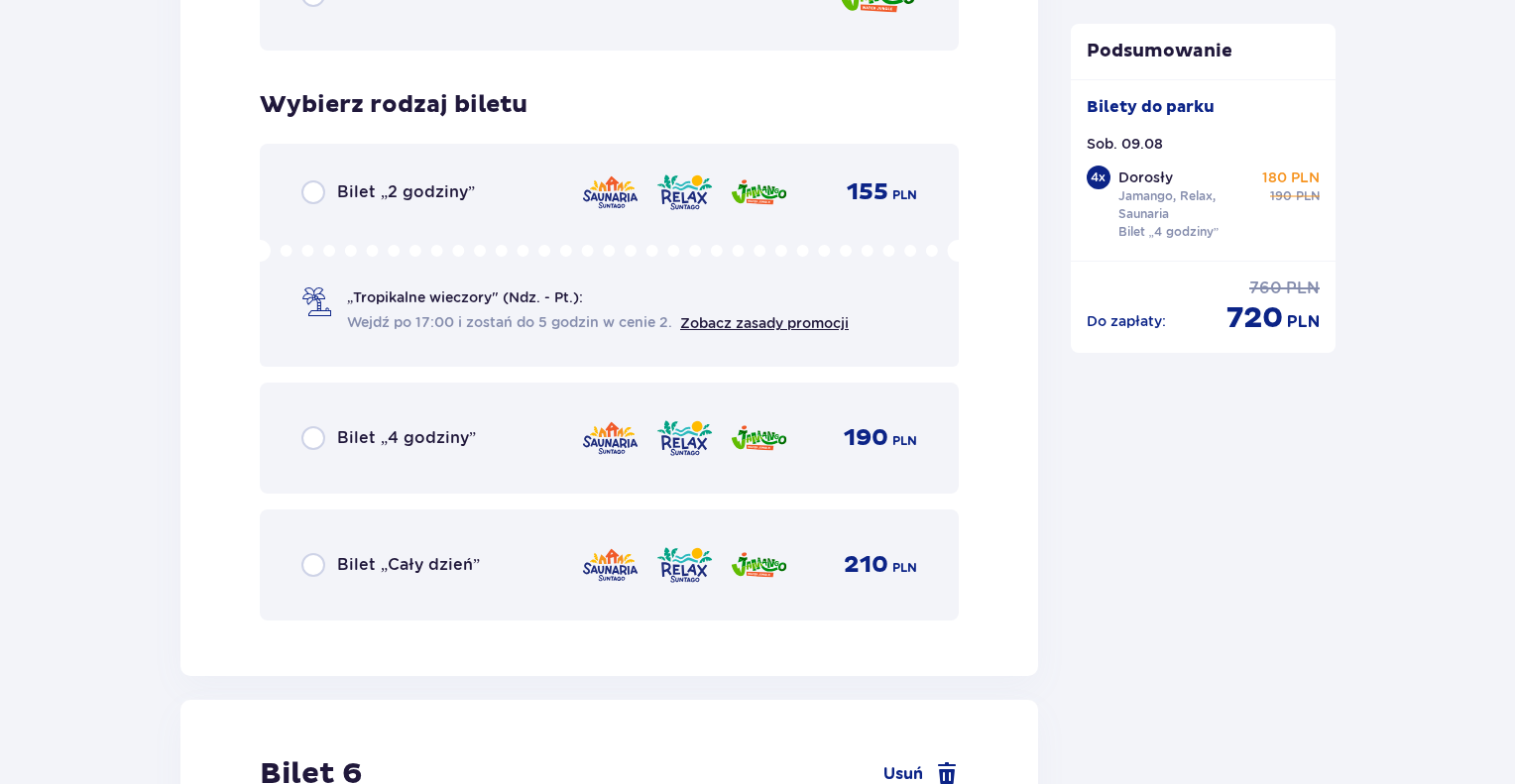 scroll, scrollTop: 8272, scrollLeft: 0, axis: vertical 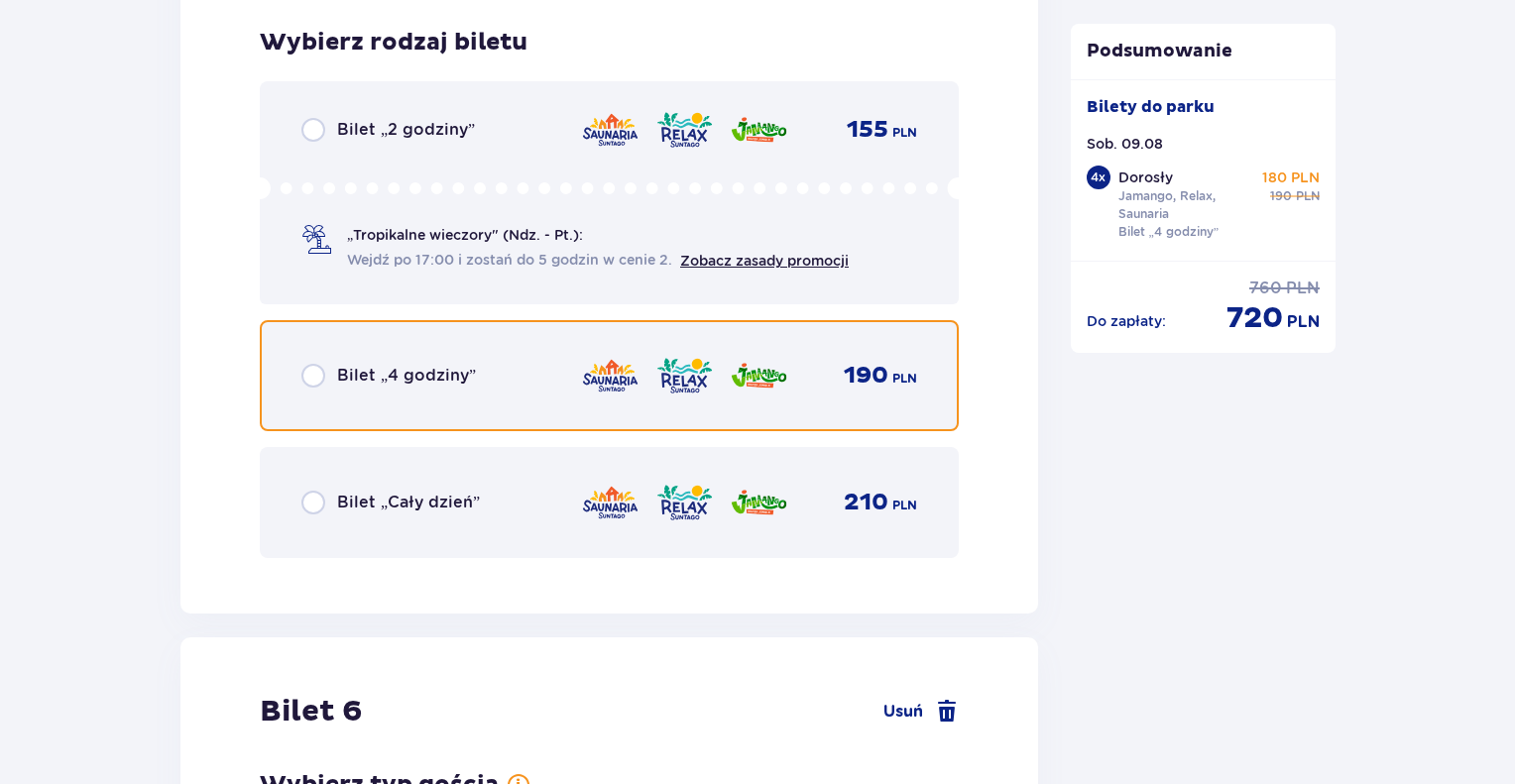 click at bounding box center [313, 376] 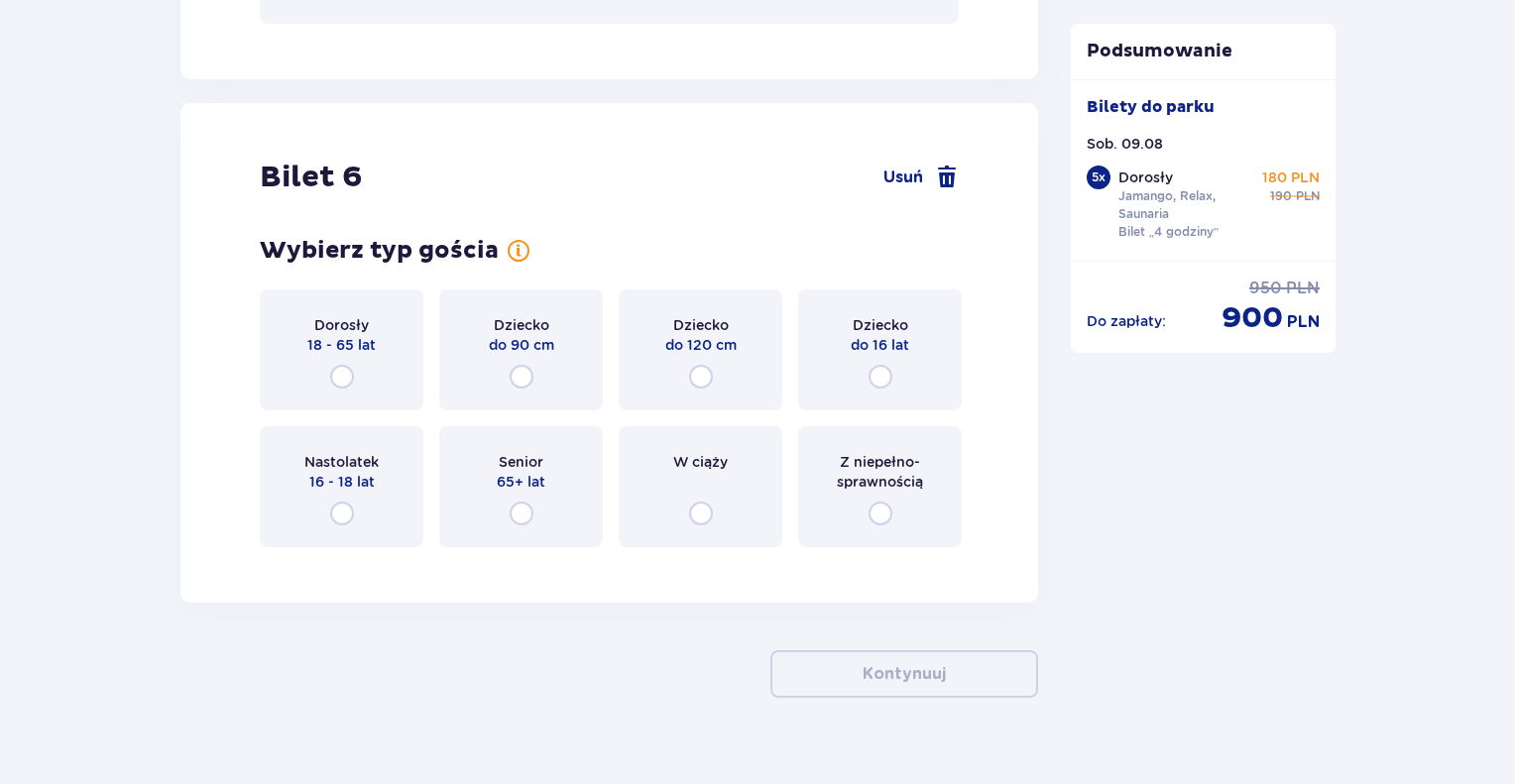 scroll, scrollTop: 8833, scrollLeft: 0, axis: vertical 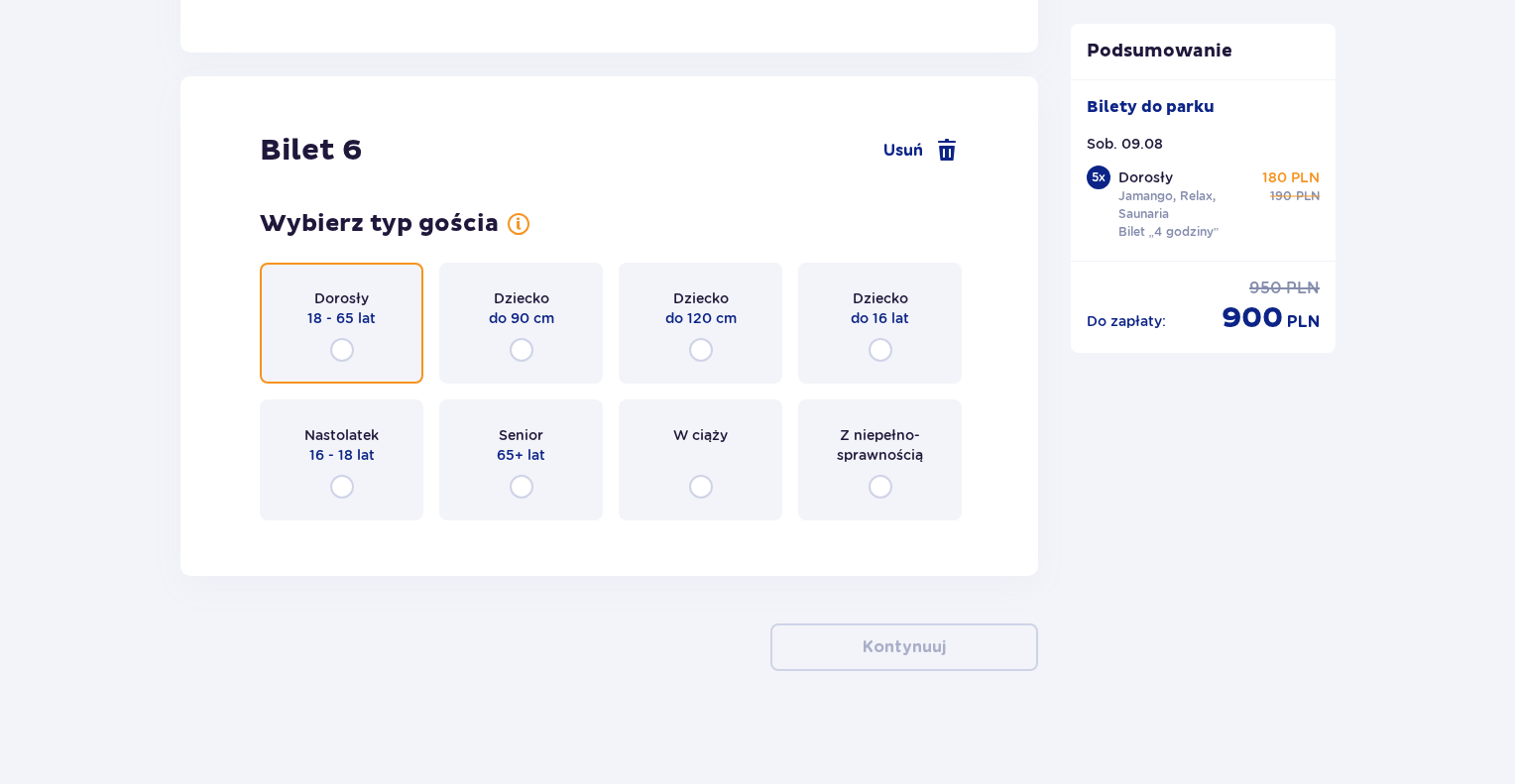 click at bounding box center (342, 350) 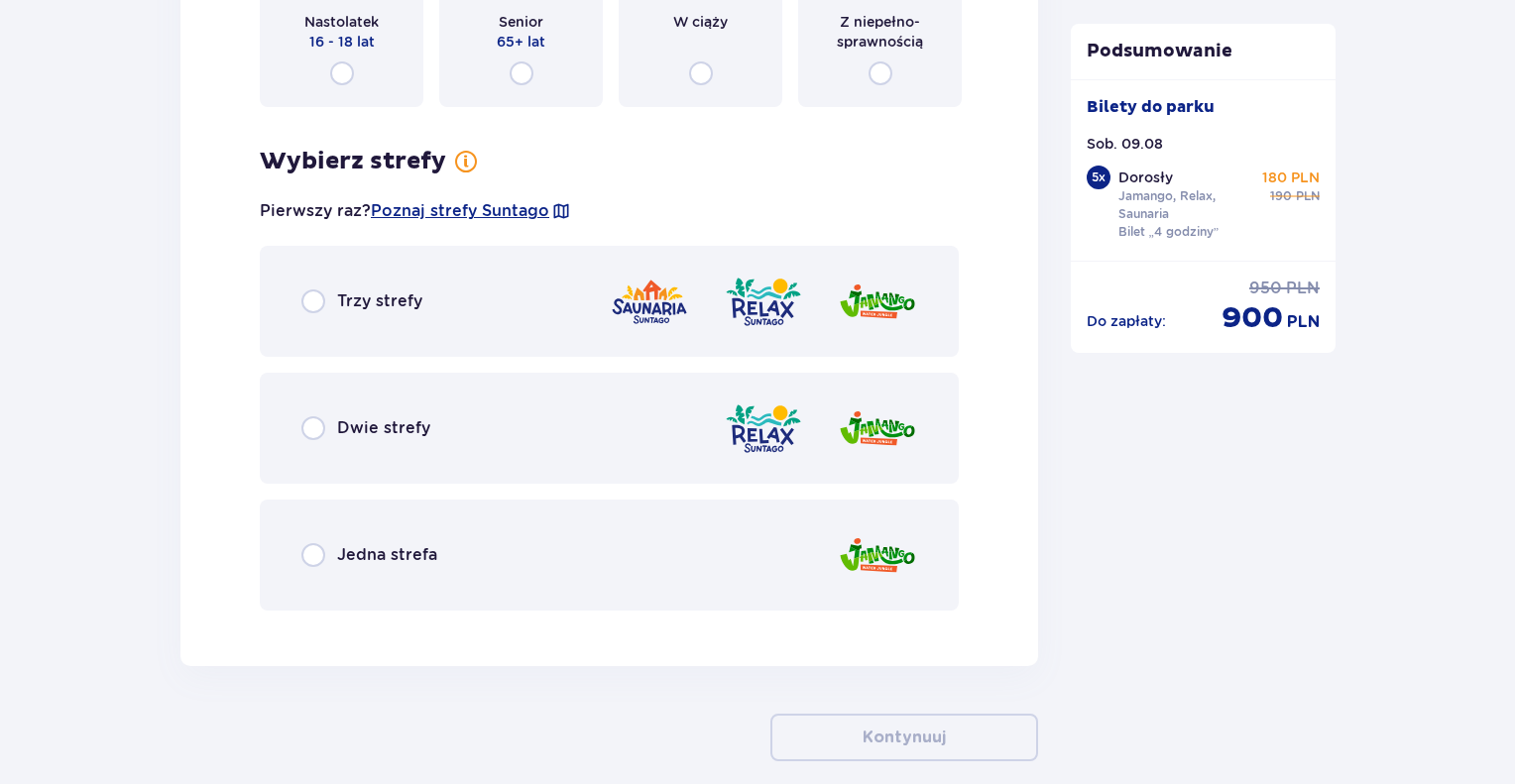 scroll, scrollTop: 9337, scrollLeft: 0, axis: vertical 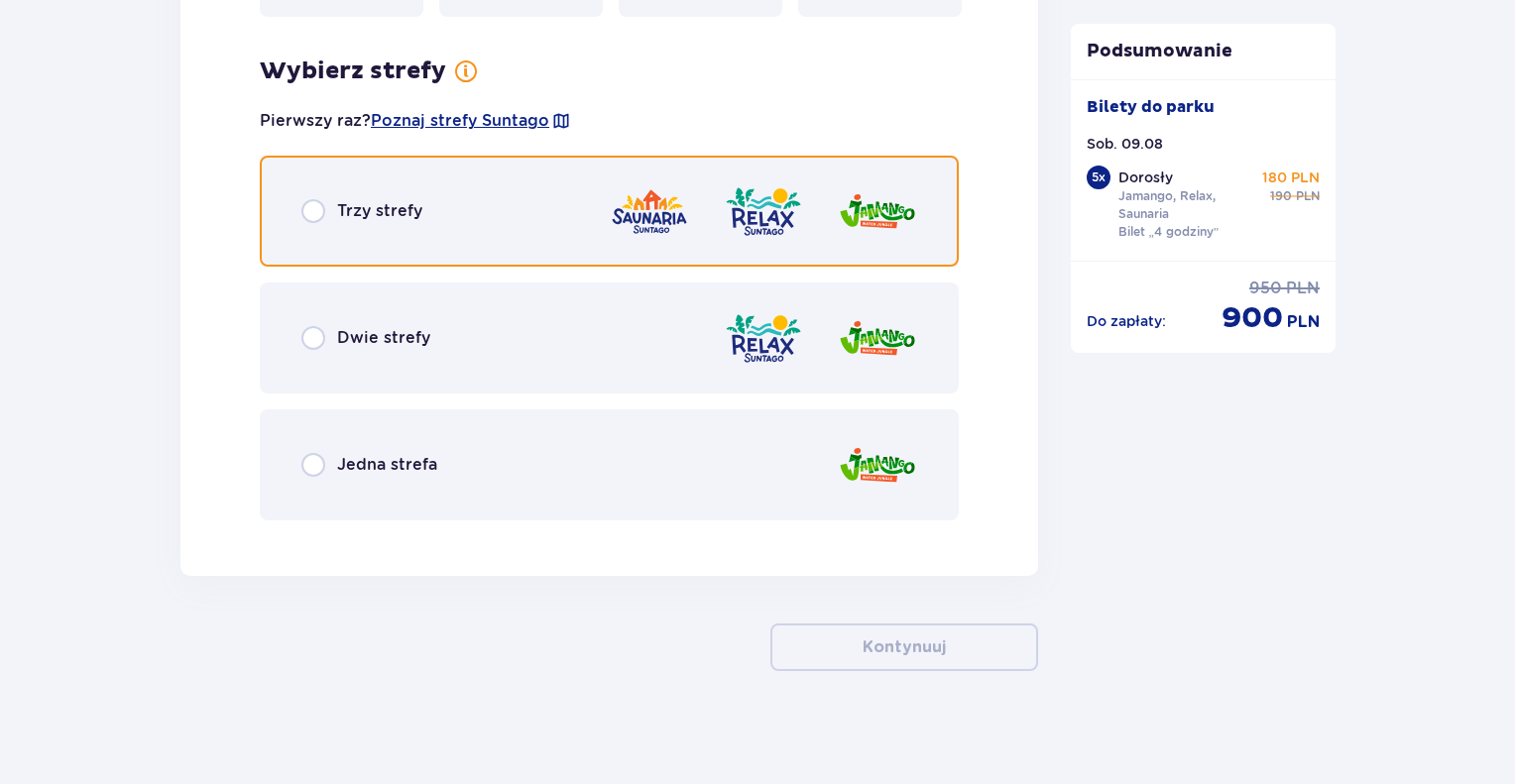 click at bounding box center [313, 211] 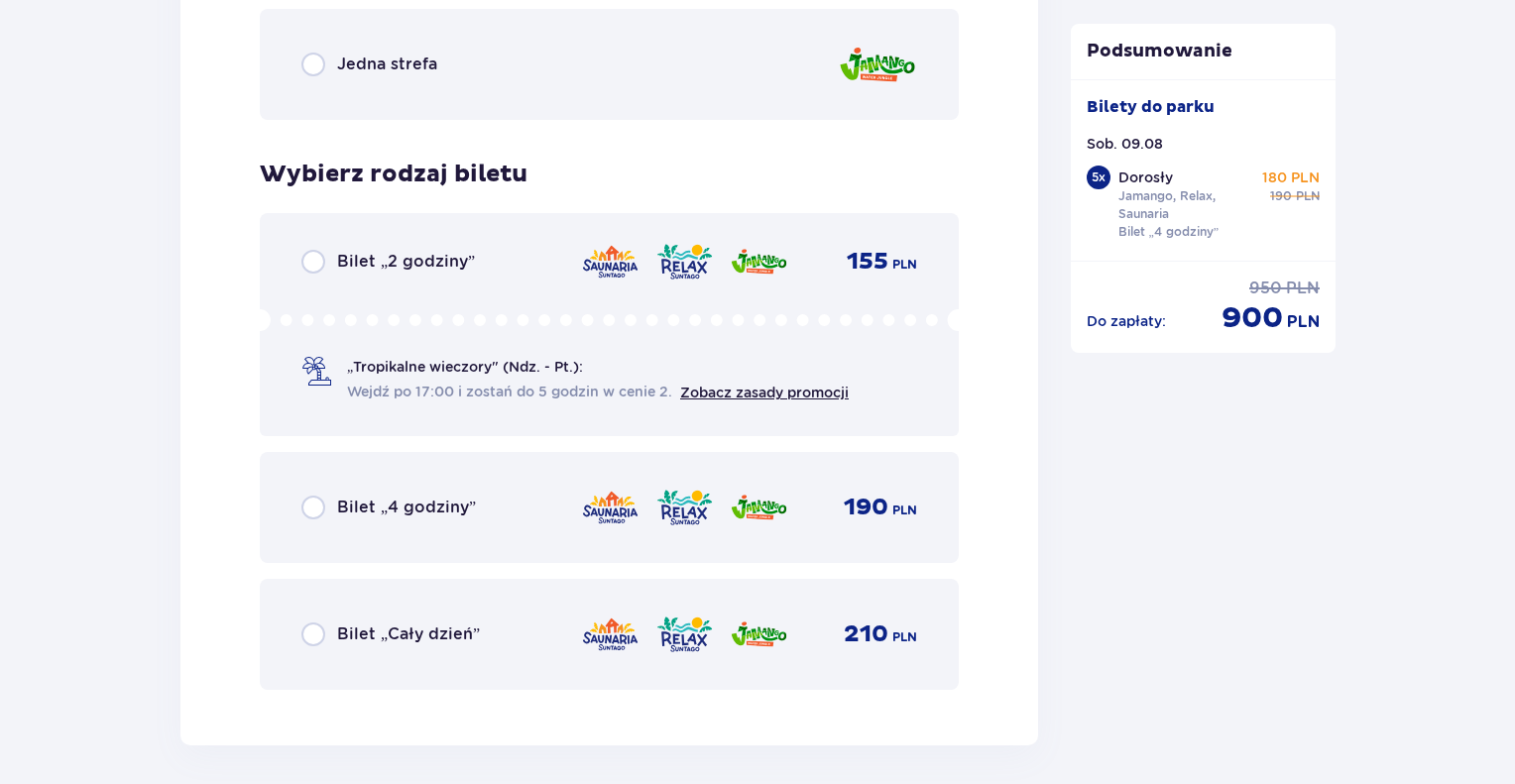 scroll, scrollTop: 9868, scrollLeft: 0, axis: vertical 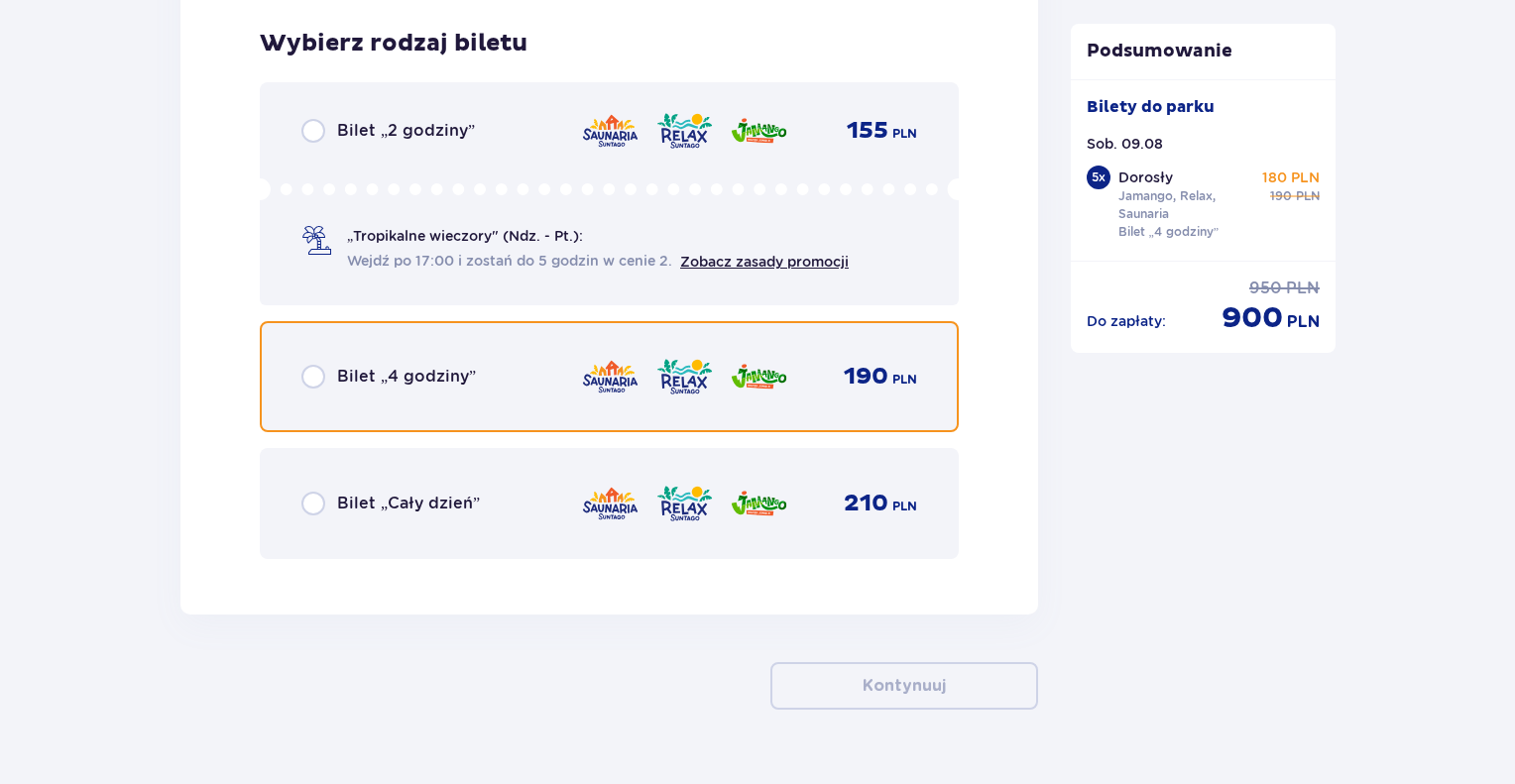 click at bounding box center (313, 377) 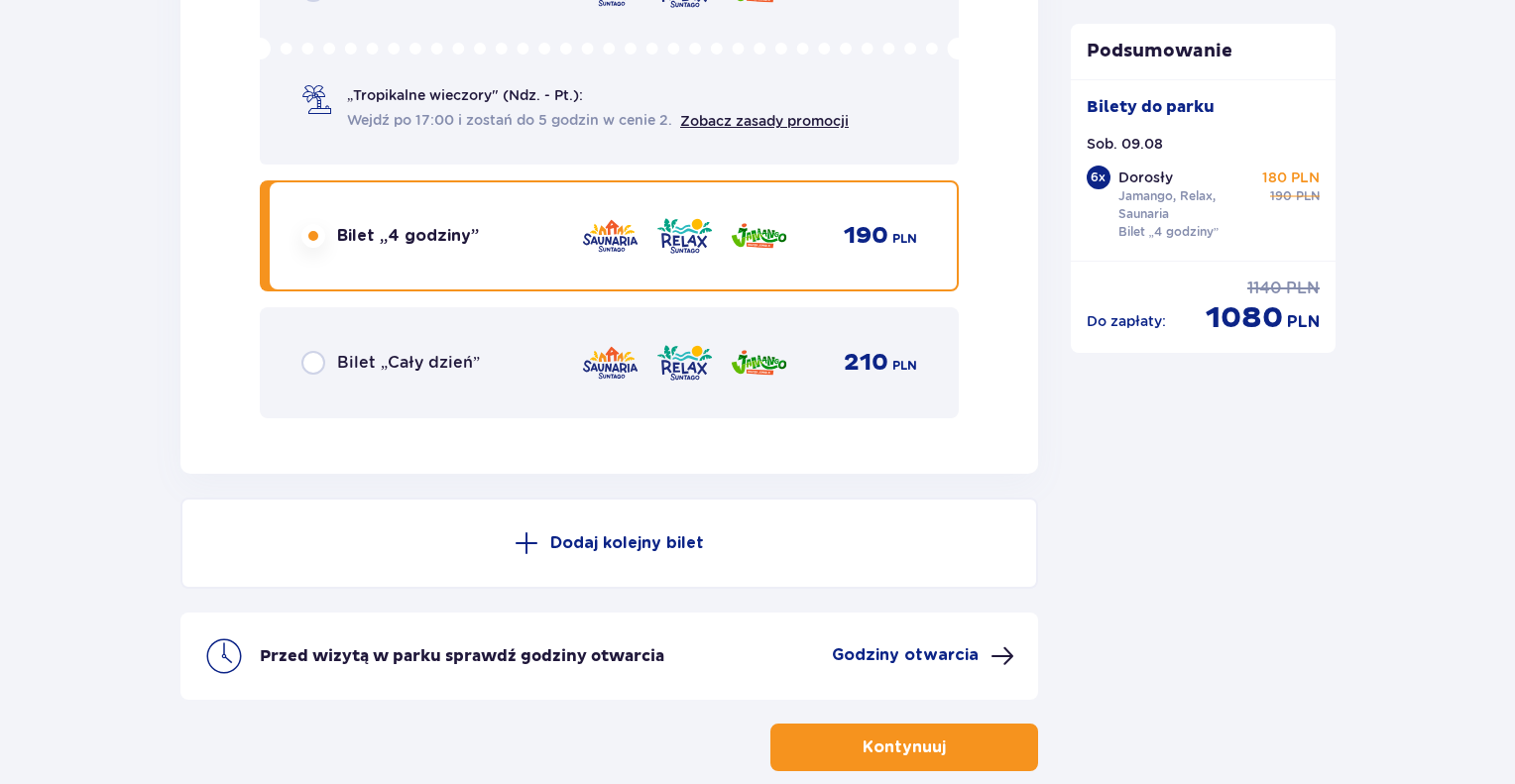 scroll, scrollTop: 9910, scrollLeft: 0, axis: vertical 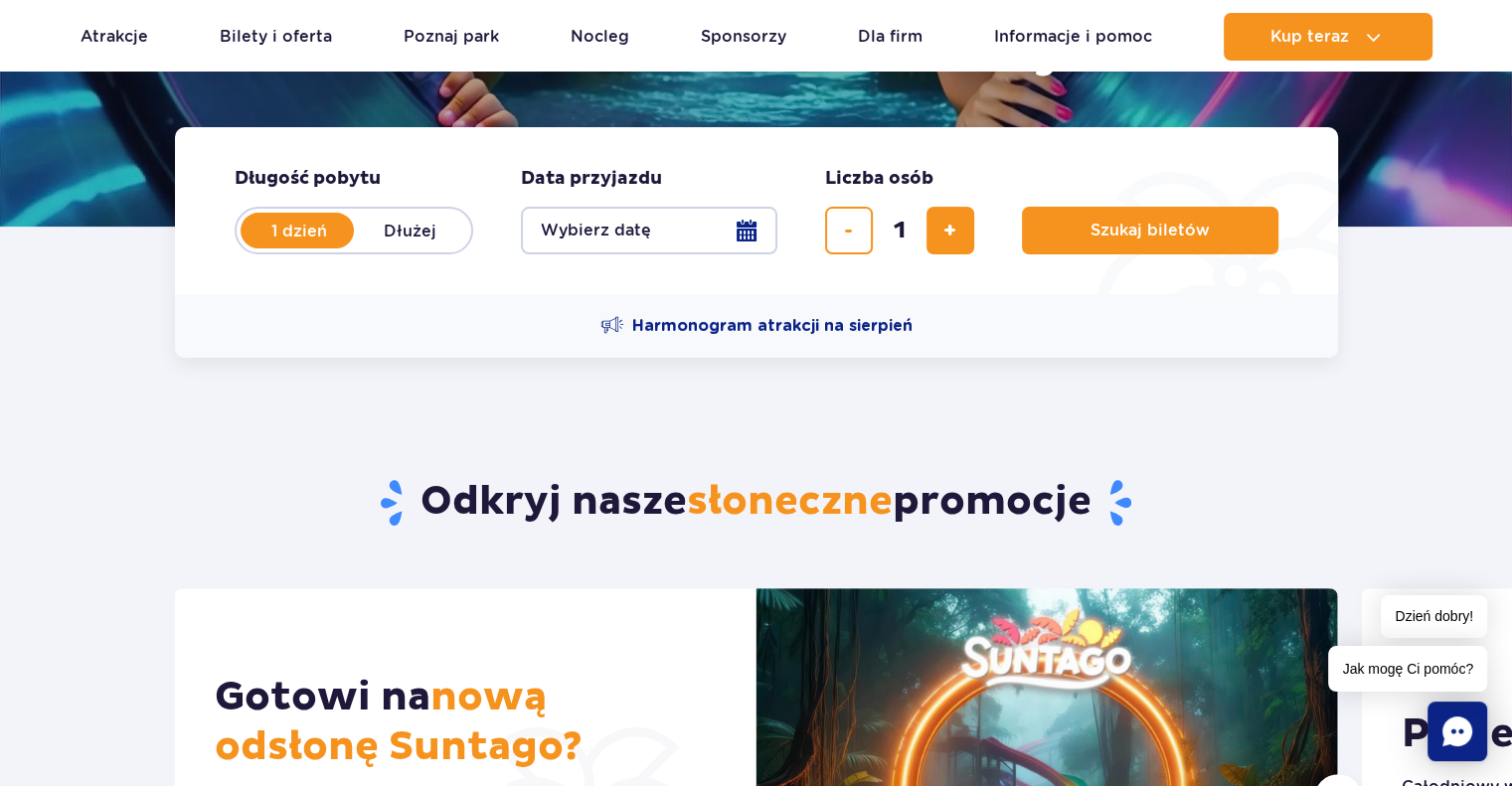 click on "Wybierz datę" at bounding box center [649, 231] 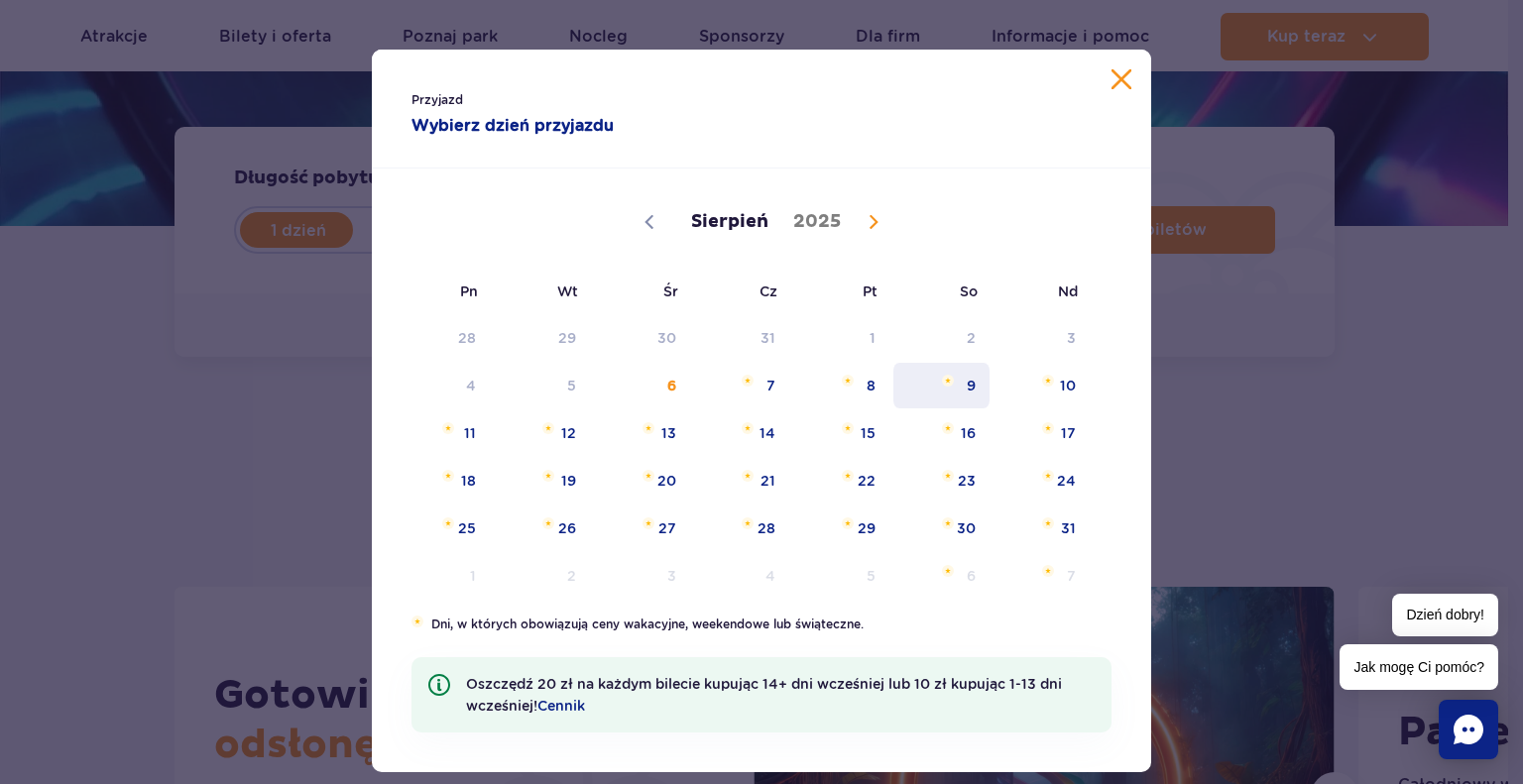 click on "9" at bounding box center [941, 386] 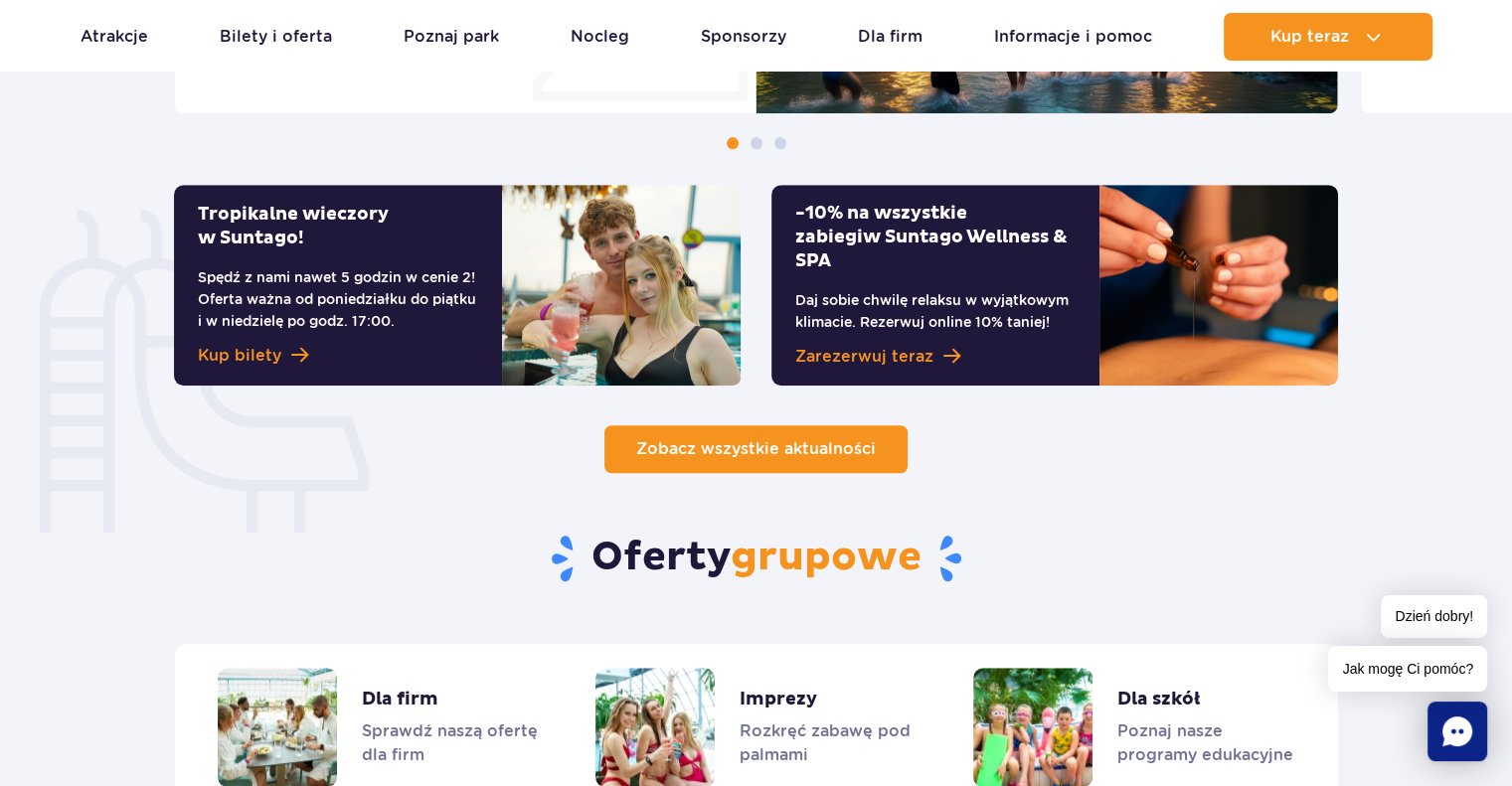 scroll, scrollTop: 1689, scrollLeft: 0, axis: vertical 